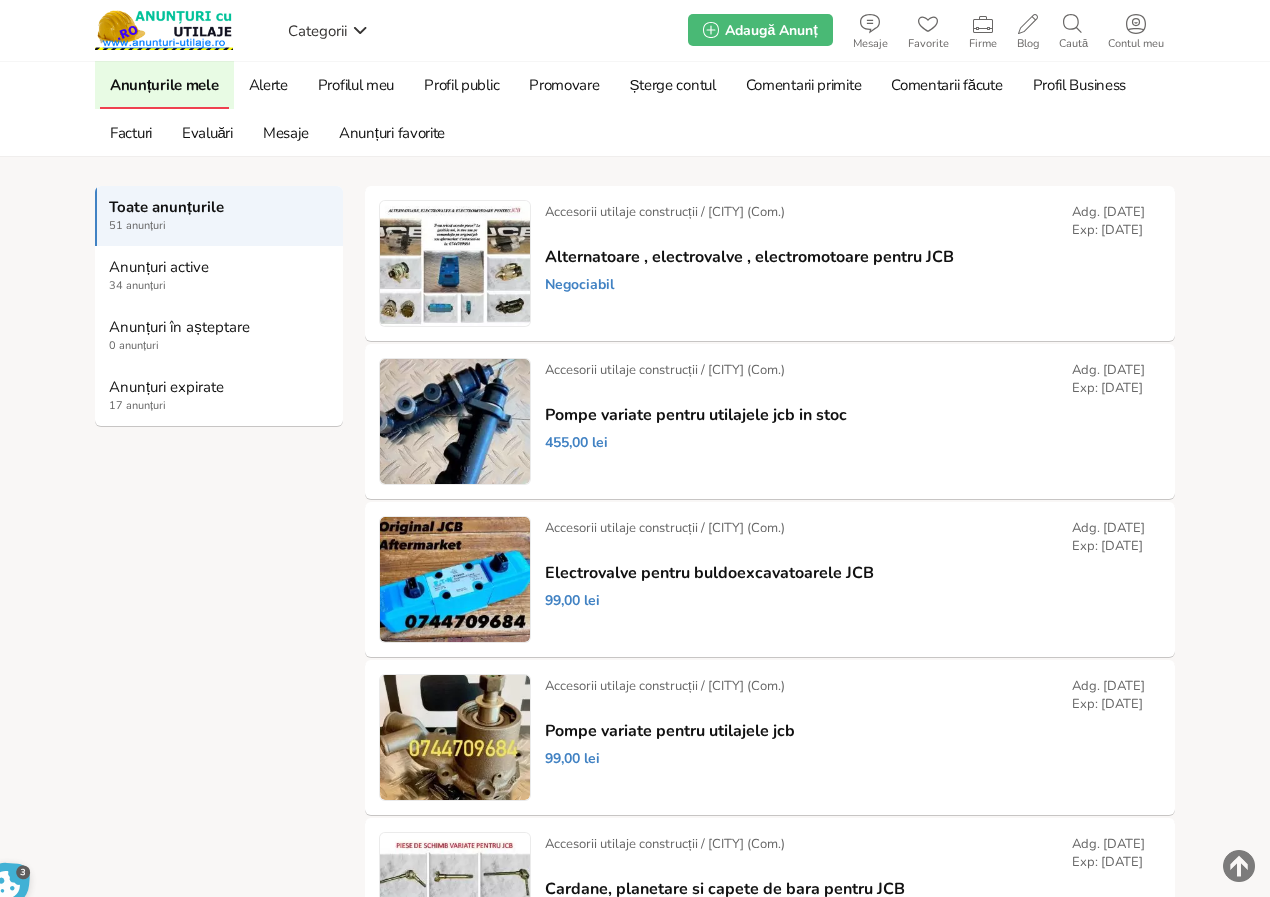 scroll, scrollTop: 0, scrollLeft: 0, axis: both 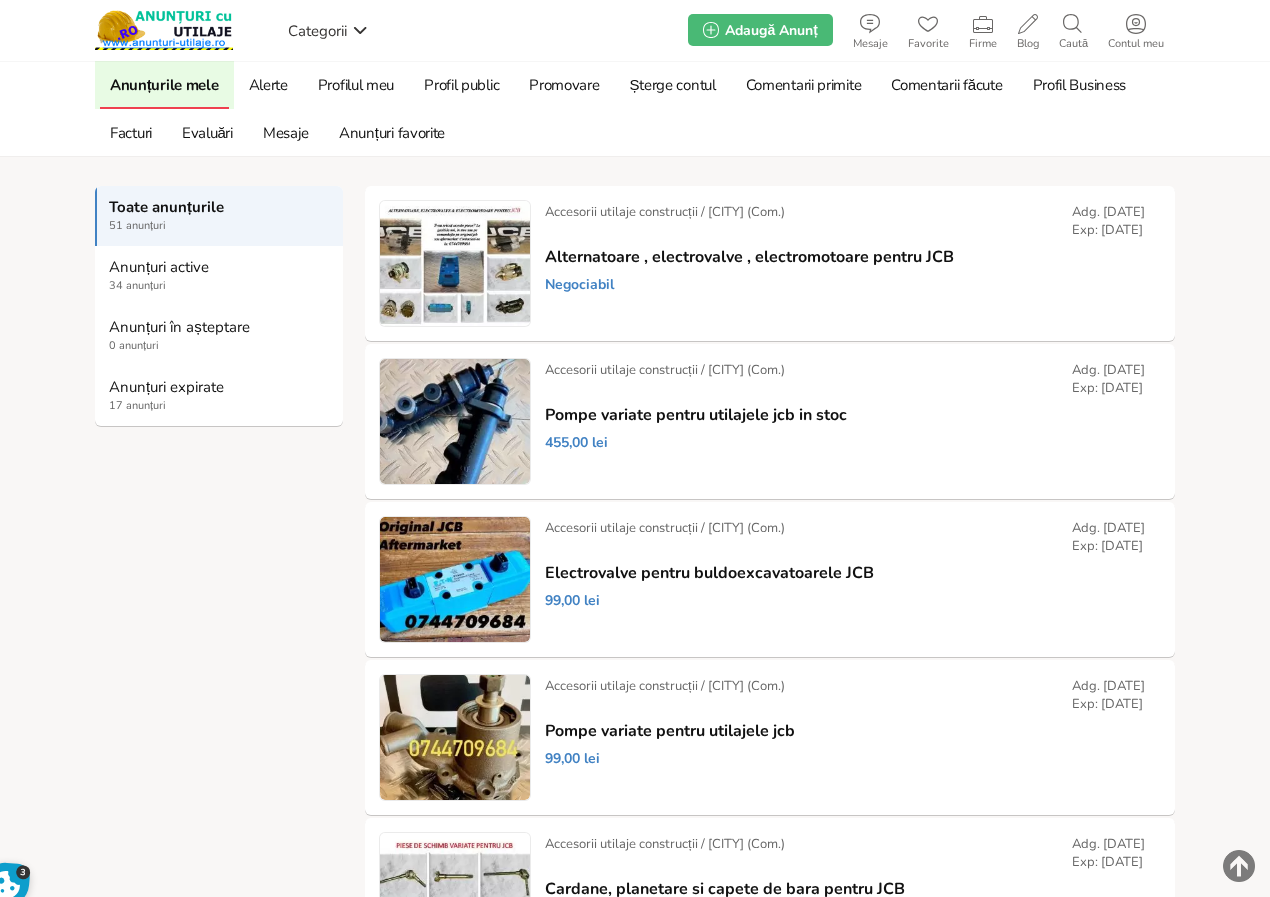 click on "Anunțuri expirate" at bounding box center [220, 387] 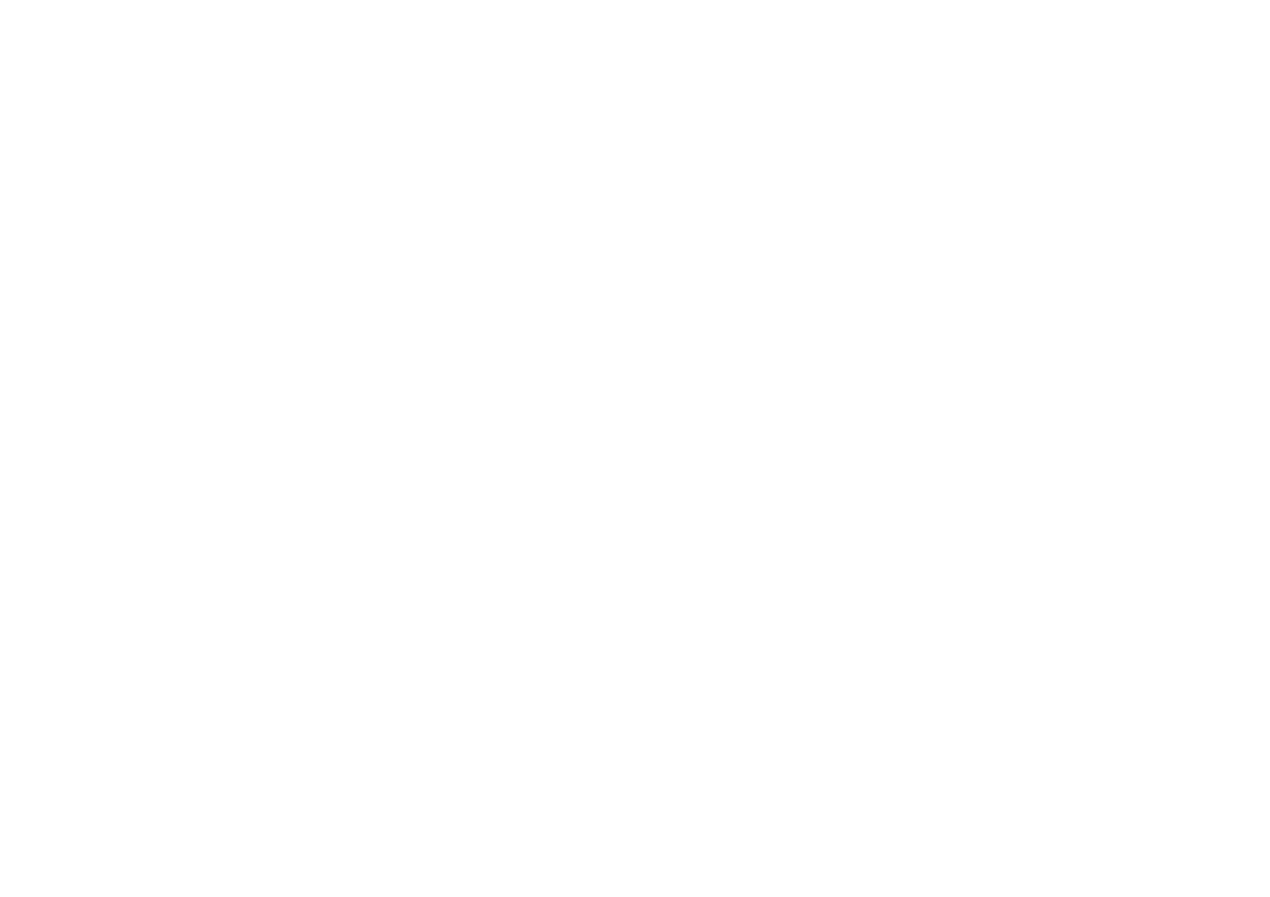 scroll, scrollTop: 0, scrollLeft: 0, axis: both 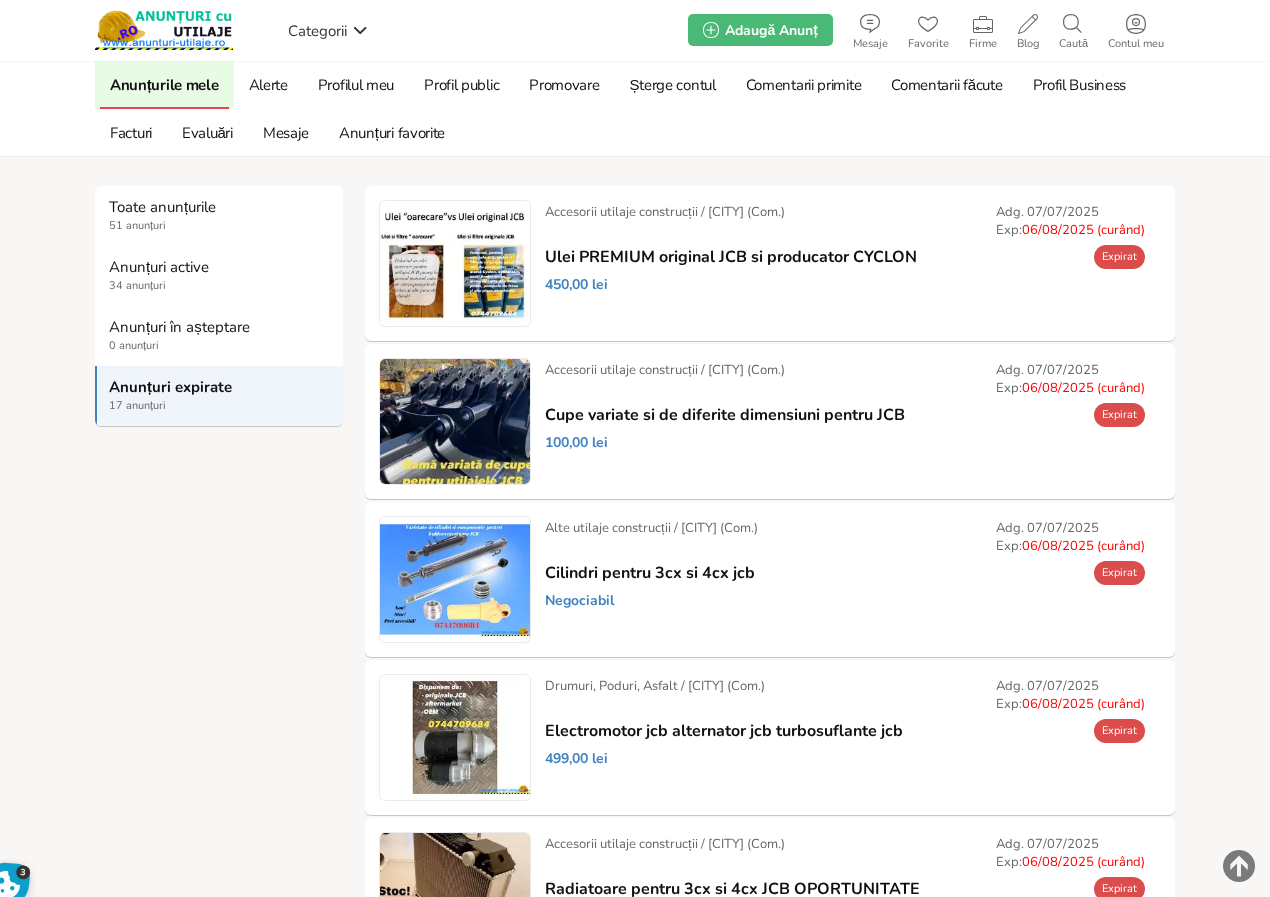 click on "Prelungește" at bounding box center (0, 0) 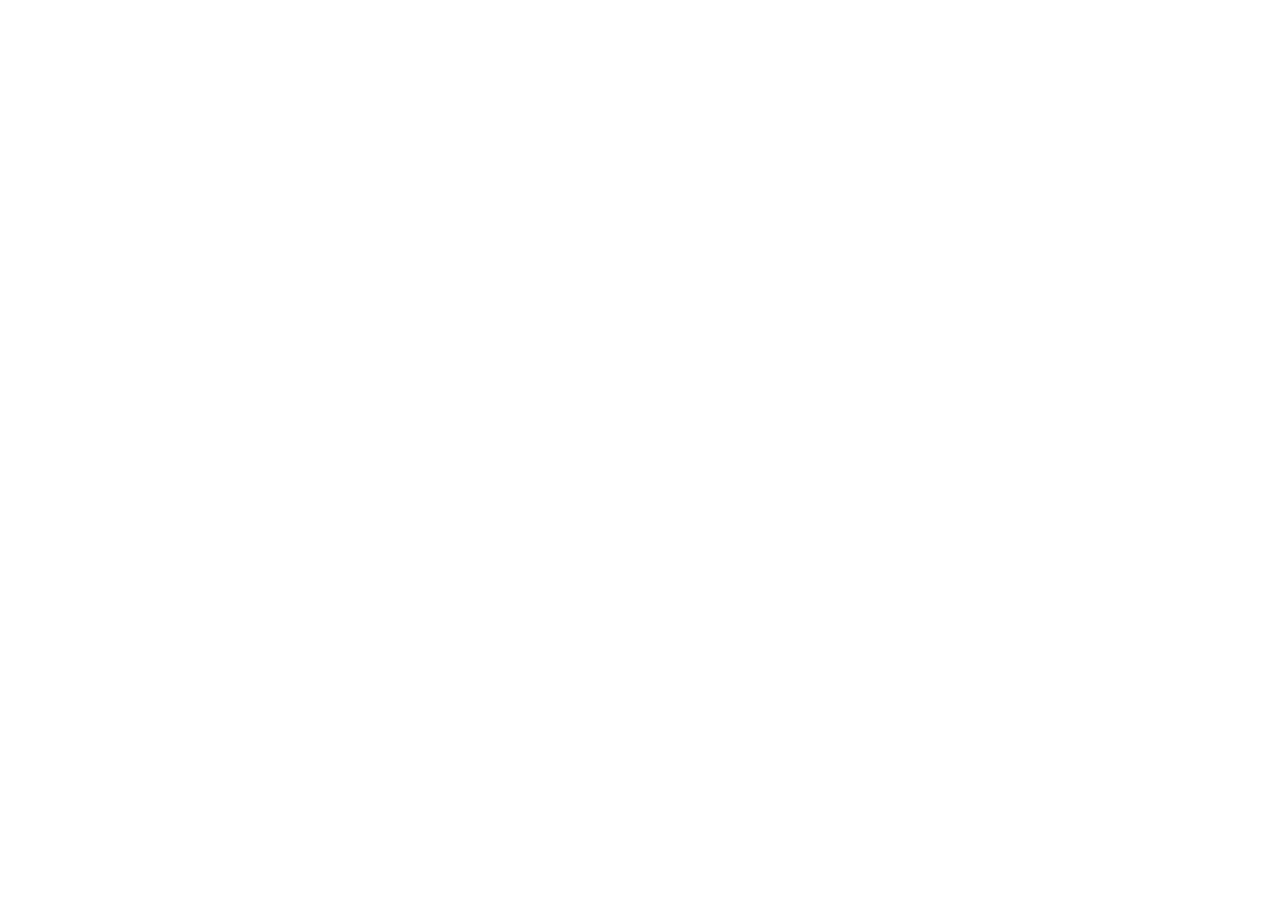 scroll, scrollTop: 0, scrollLeft: 0, axis: both 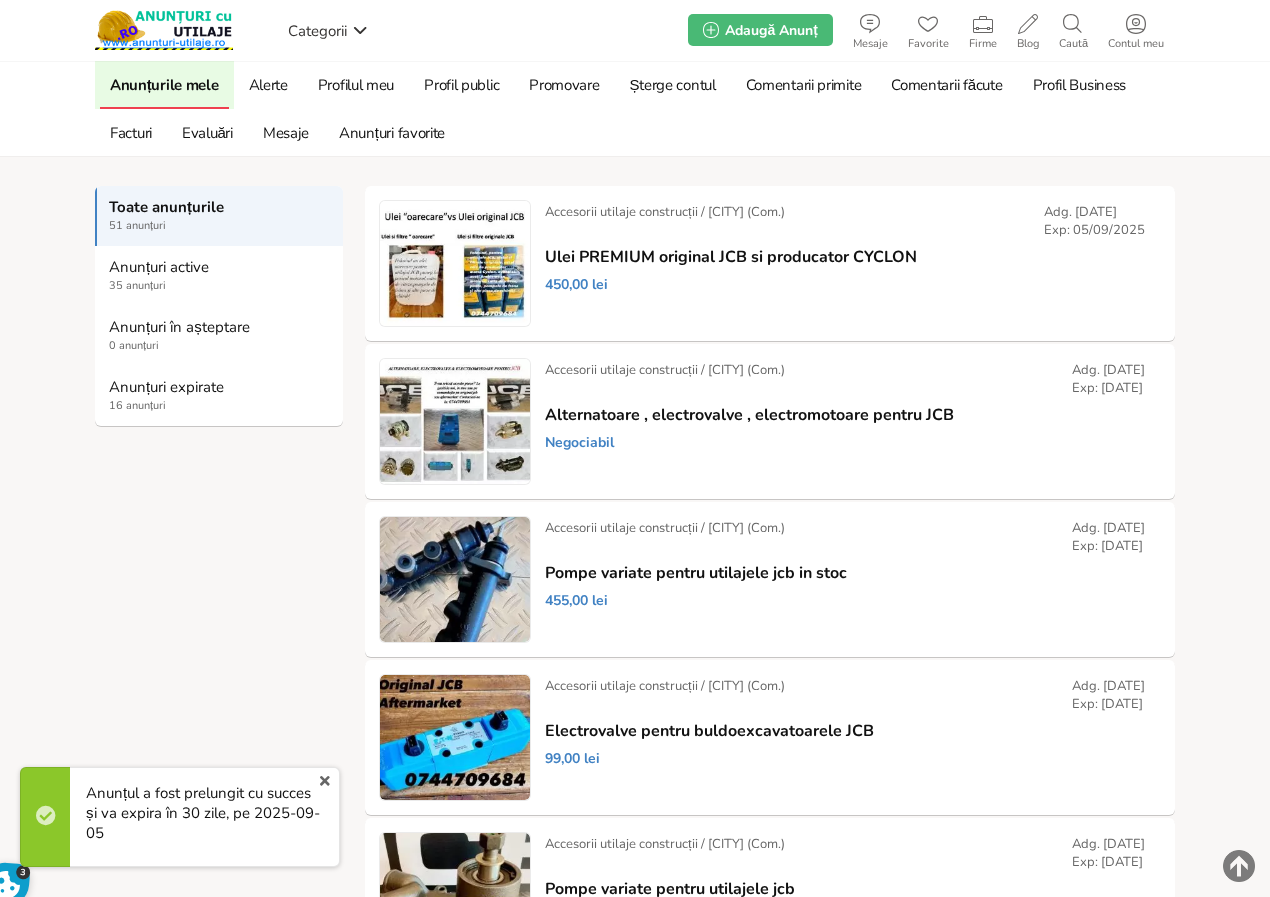 click on "Anunțuri expirate" at bounding box center [220, 387] 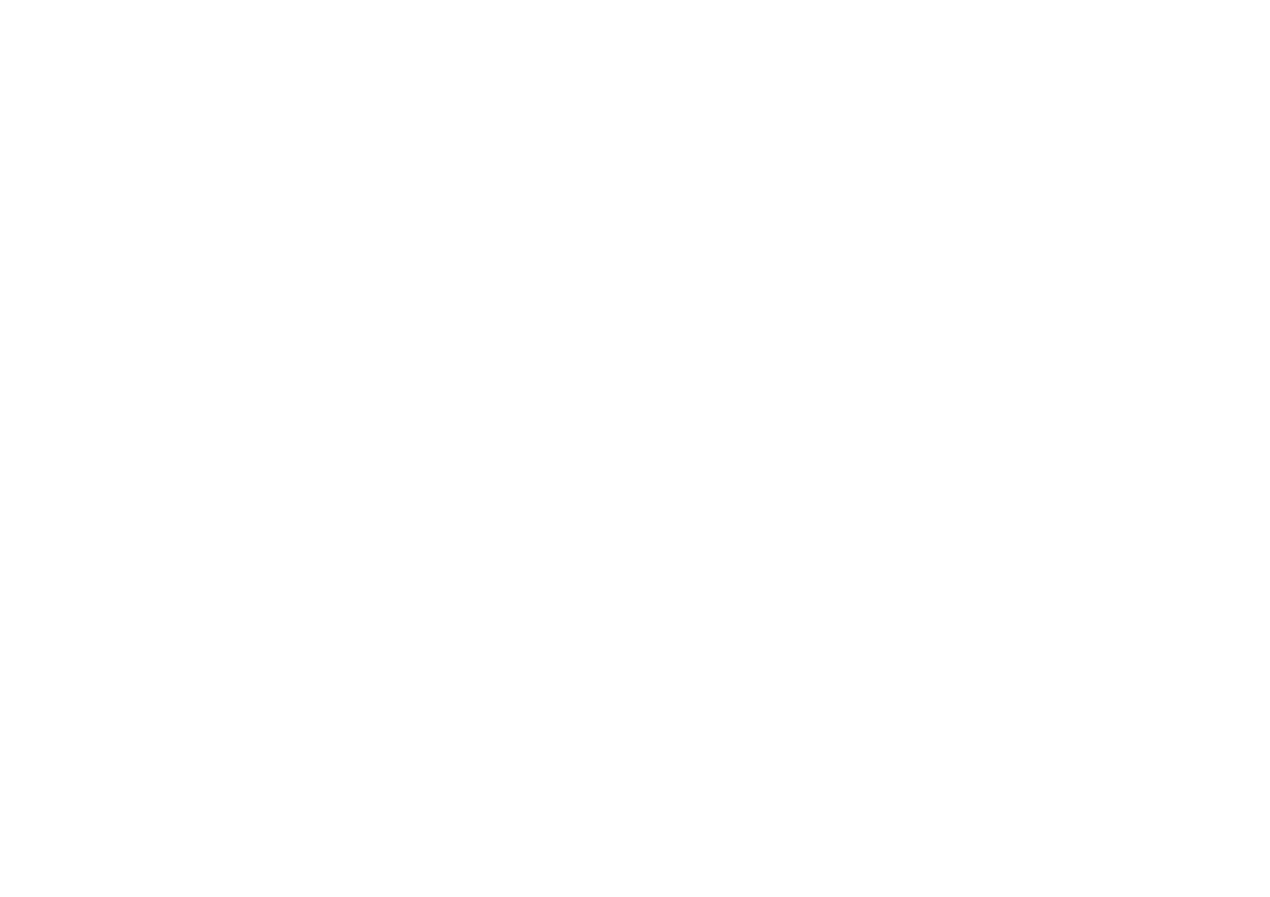 scroll, scrollTop: 0, scrollLeft: 0, axis: both 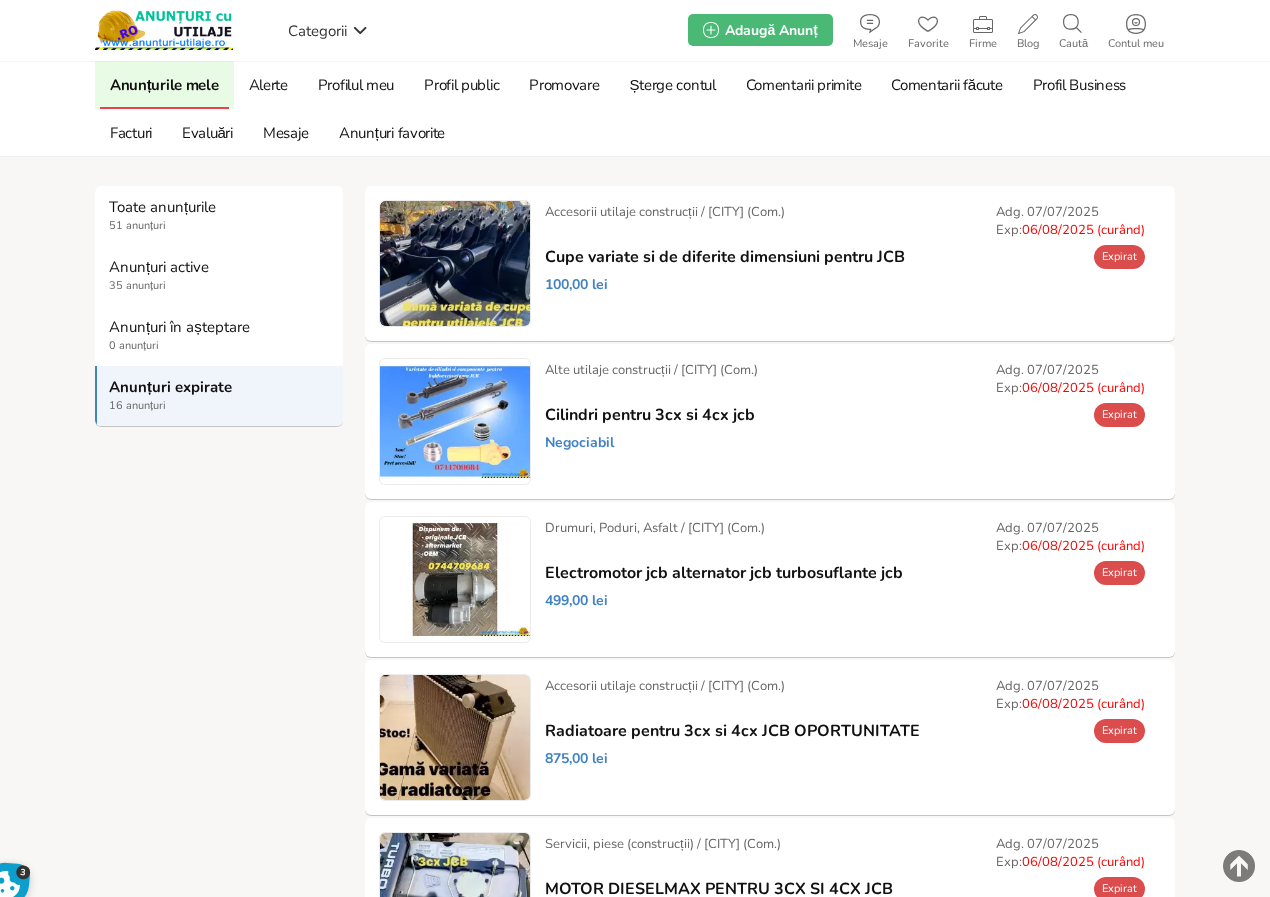 click on "Prelungește" at bounding box center (0, 0) 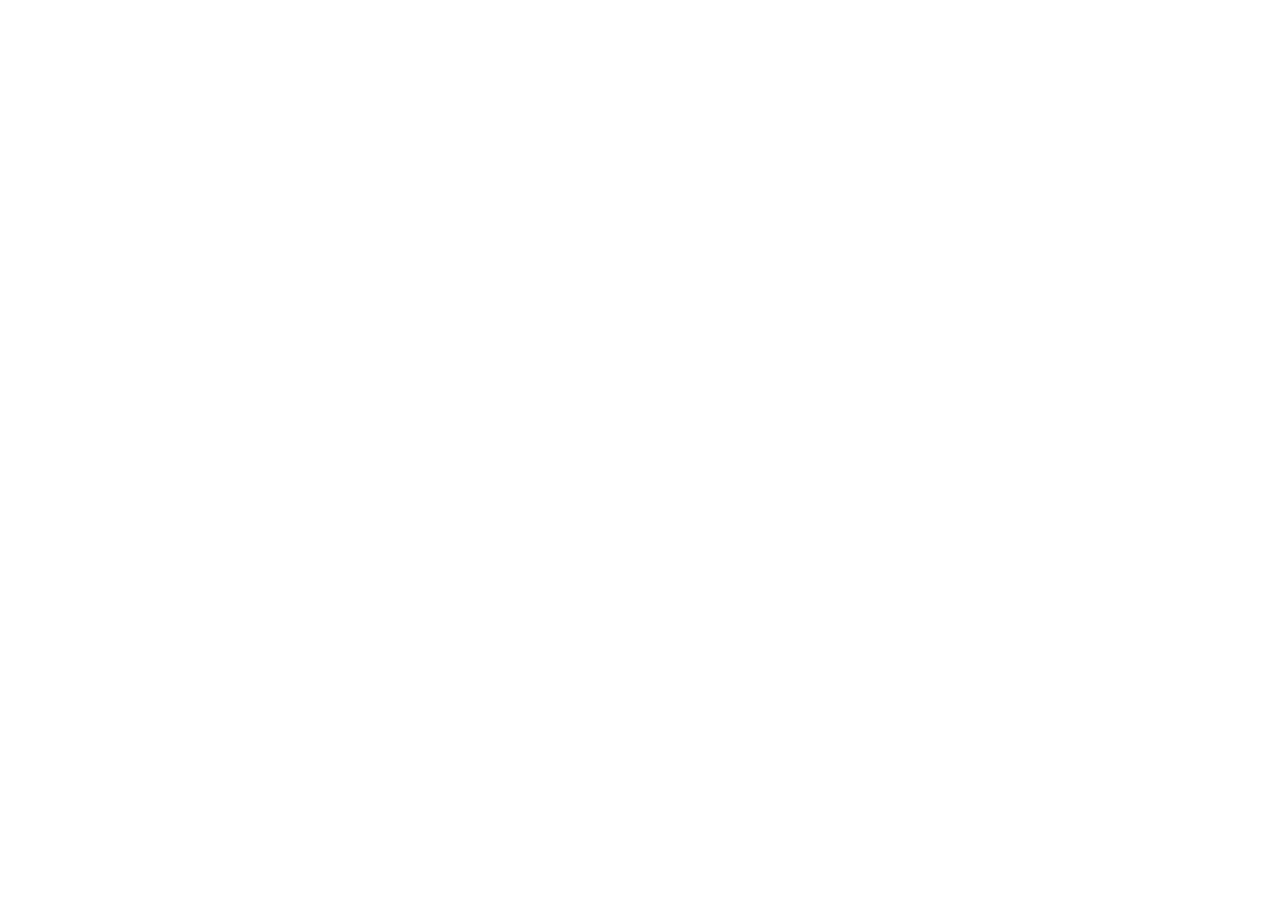 scroll, scrollTop: 0, scrollLeft: 0, axis: both 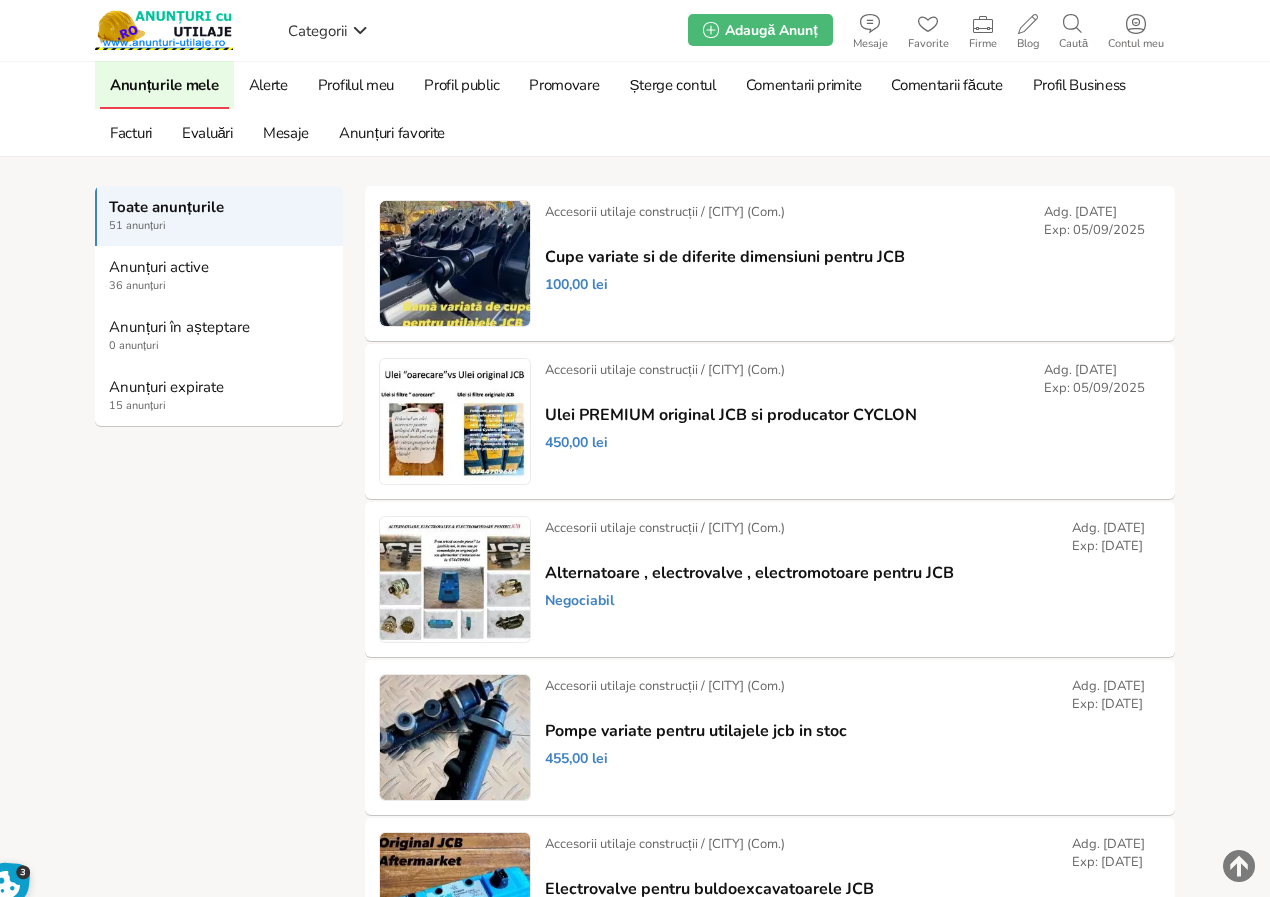 click on "Anunțuri expirate" at bounding box center (220, 387) 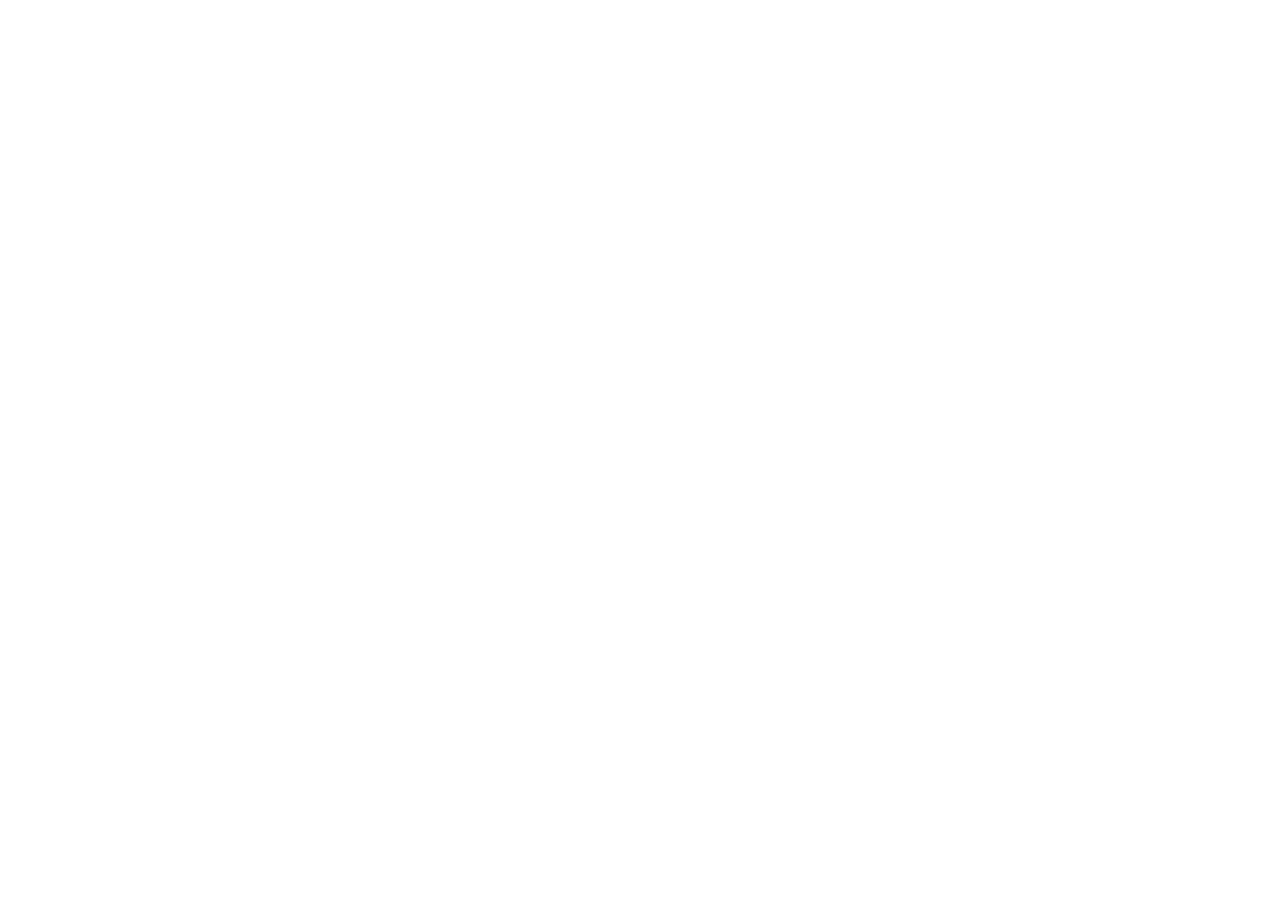 scroll, scrollTop: 0, scrollLeft: 0, axis: both 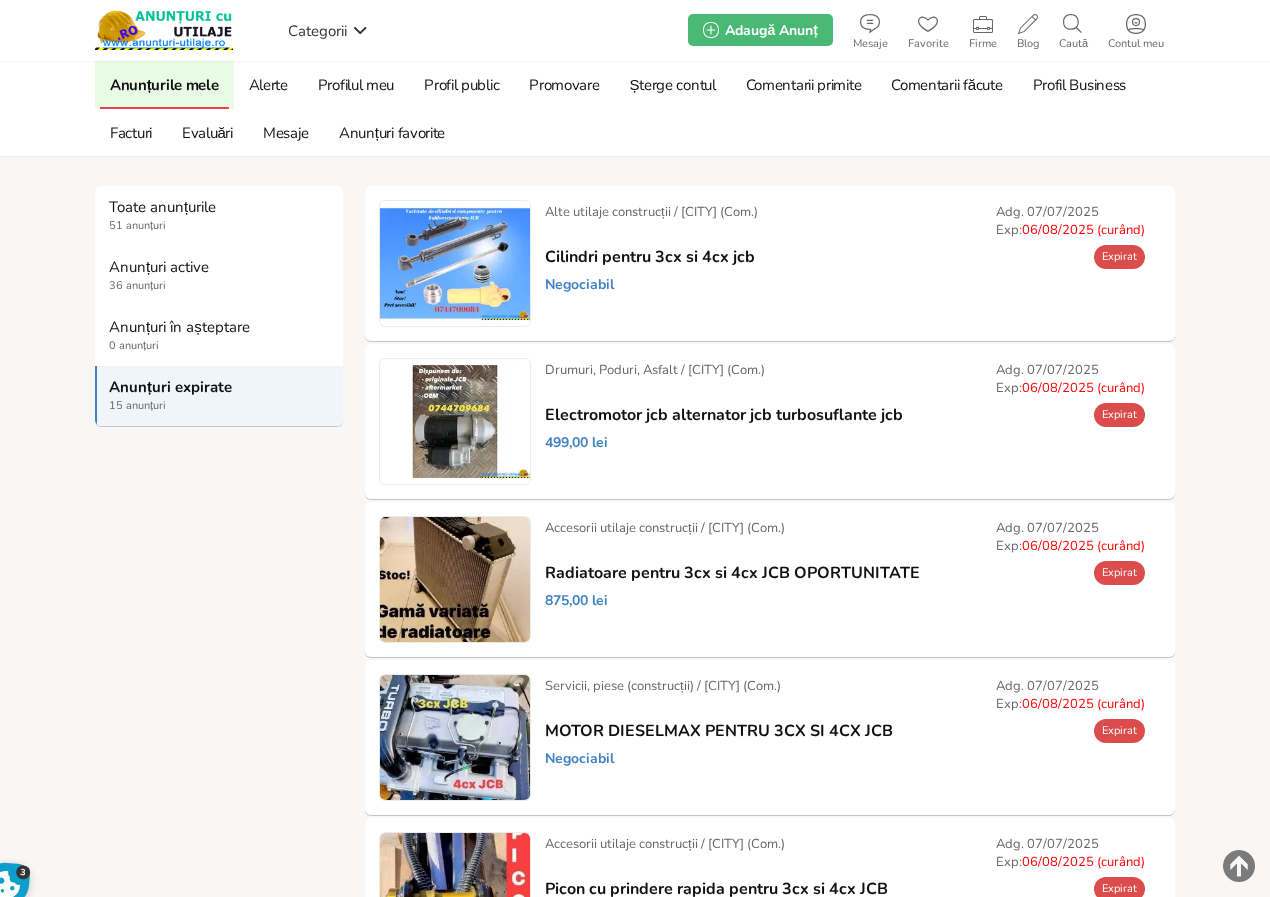 click on "Prelungește" at bounding box center (0, 0) 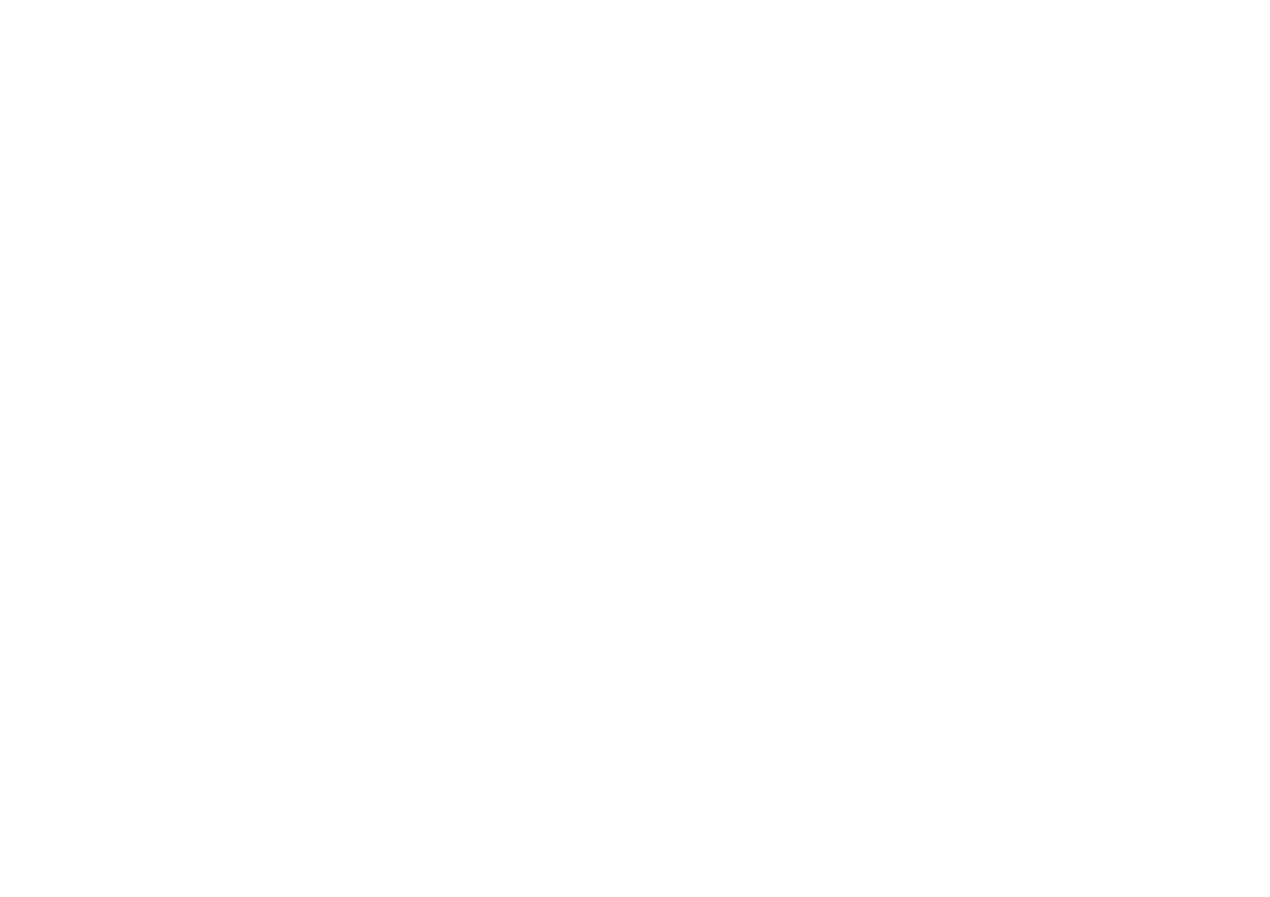 scroll, scrollTop: 0, scrollLeft: 0, axis: both 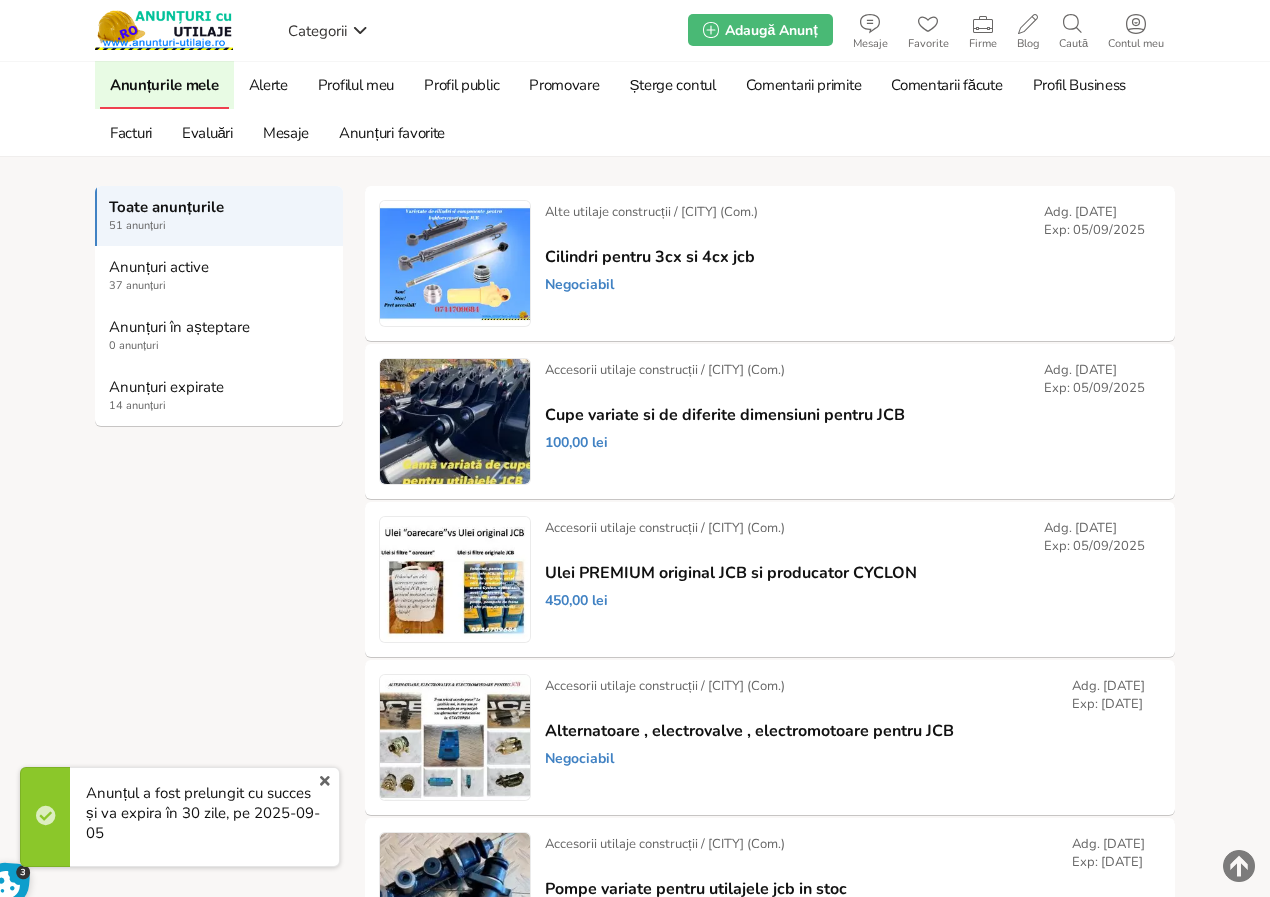 click on "Anunțuri expirate" at bounding box center [220, 387] 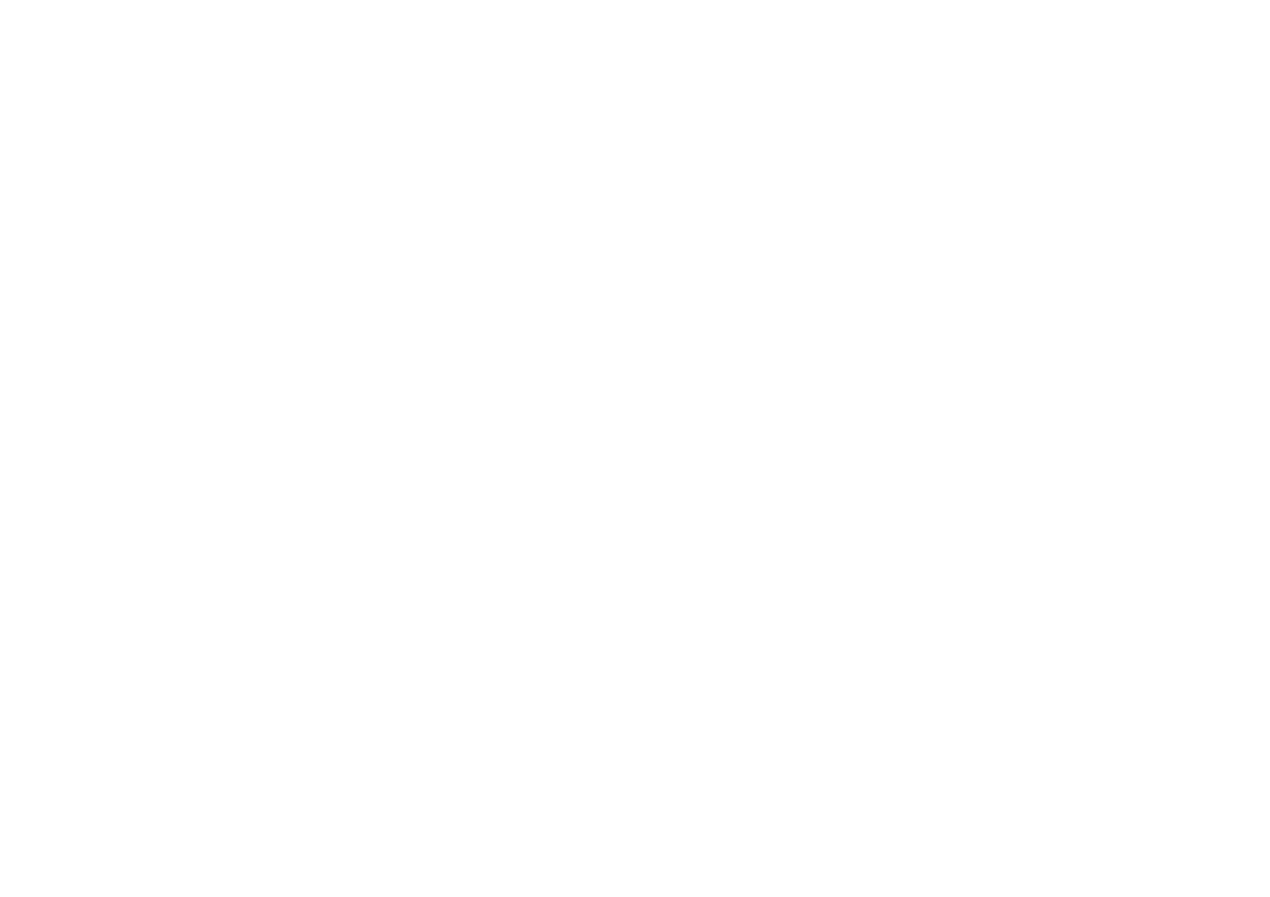 scroll, scrollTop: 0, scrollLeft: 0, axis: both 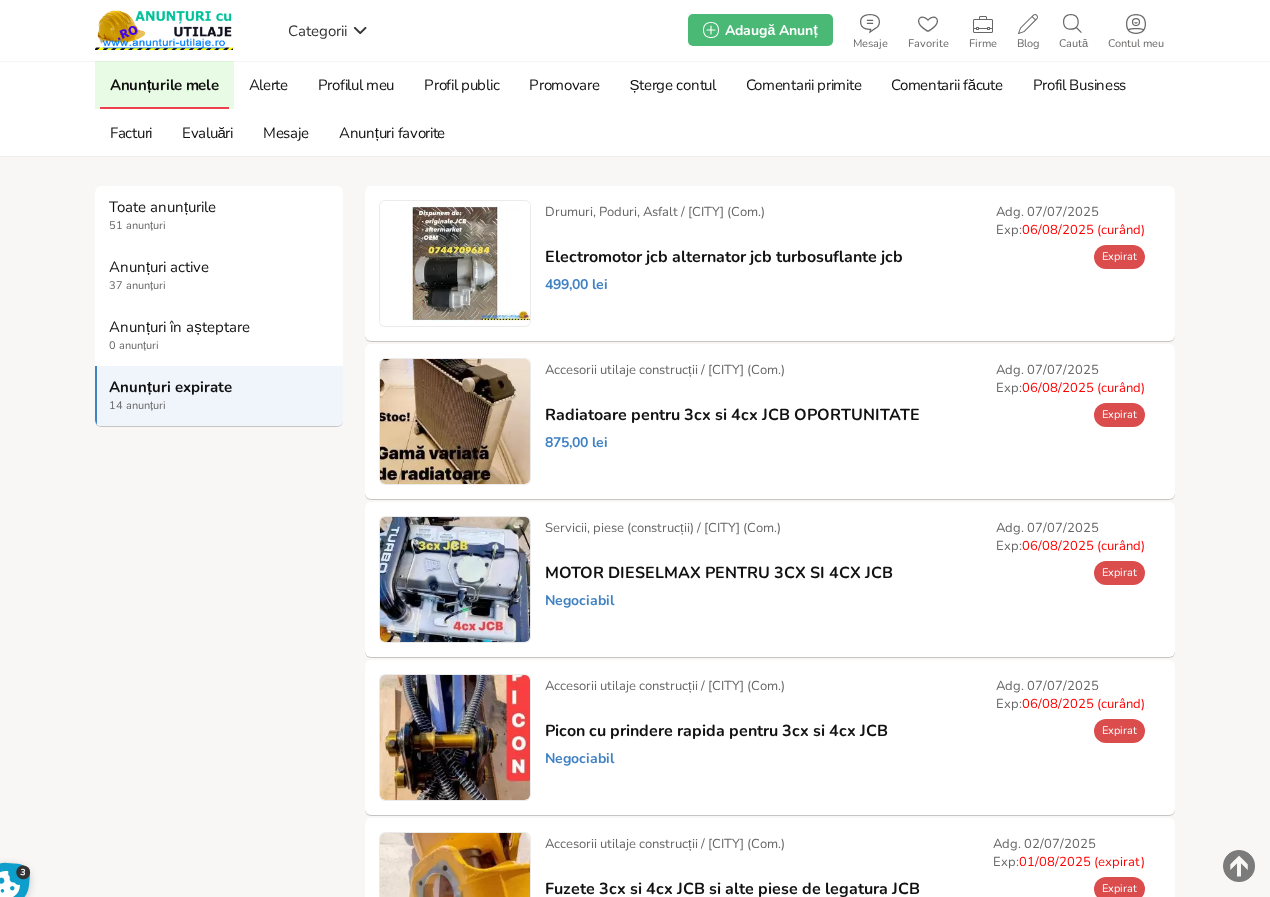 click on "Prelungește" at bounding box center [0, 0] 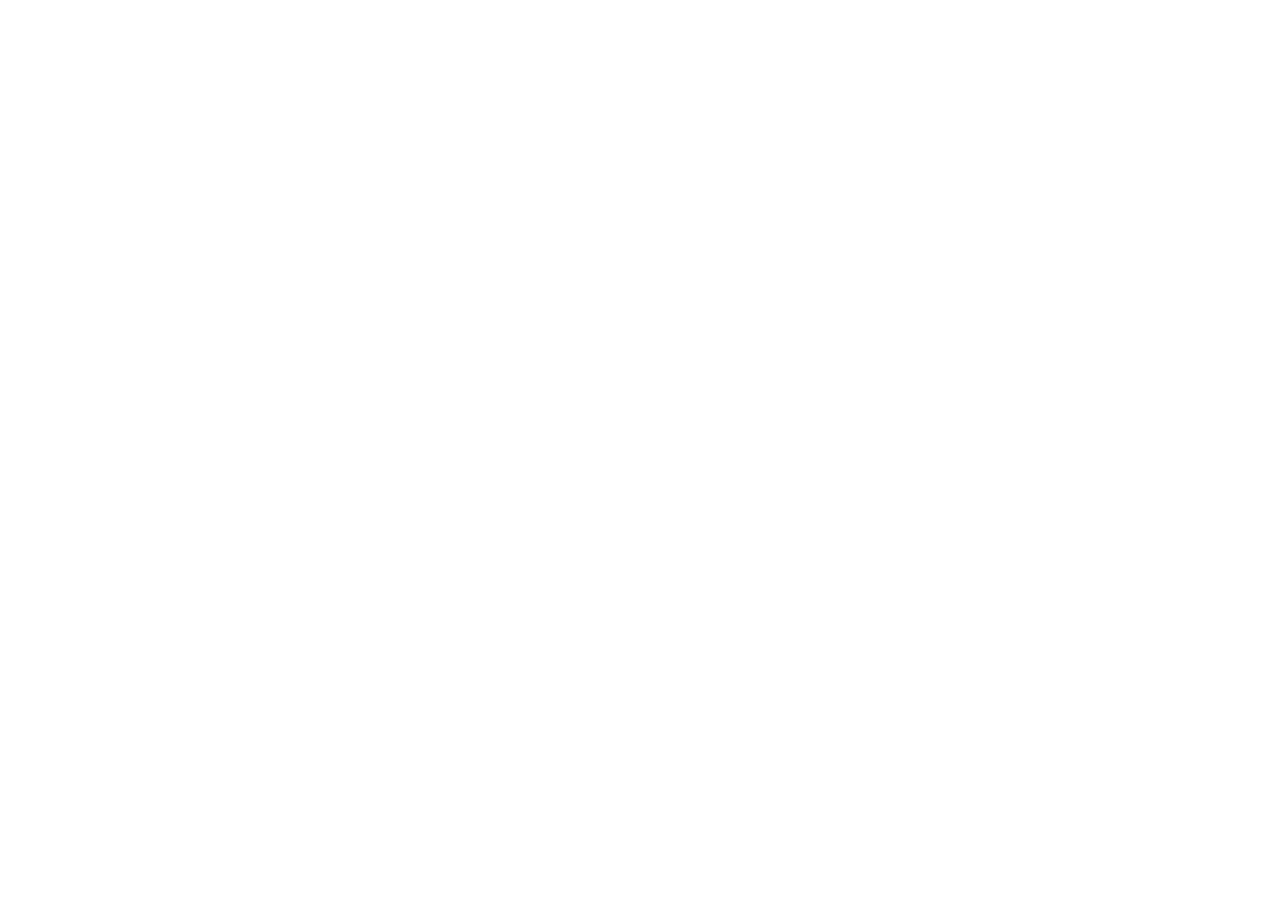 scroll, scrollTop: 0, scrollLeft: 0, axis: both 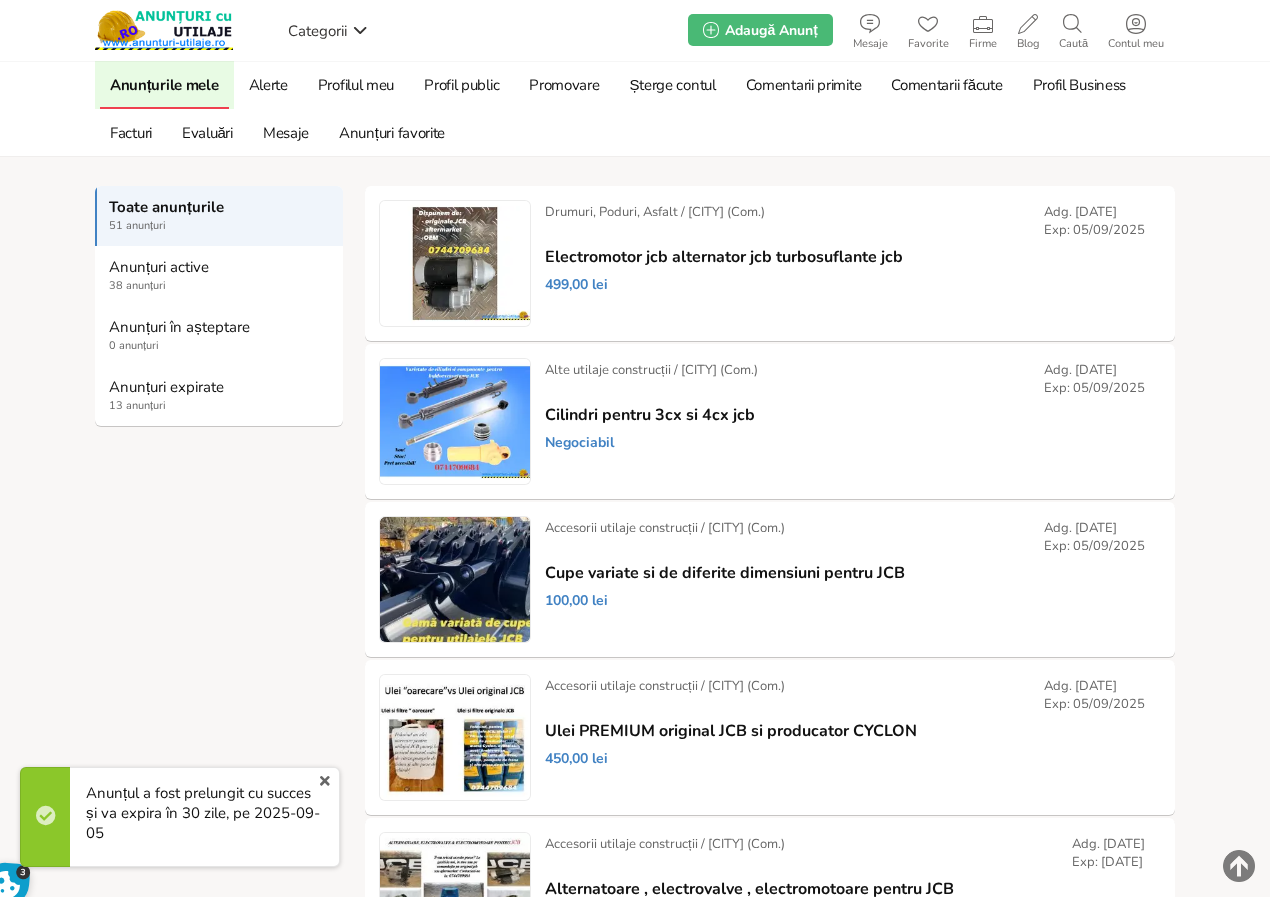 click on "Anunțuri expirate" at bounding box center [220, 387] 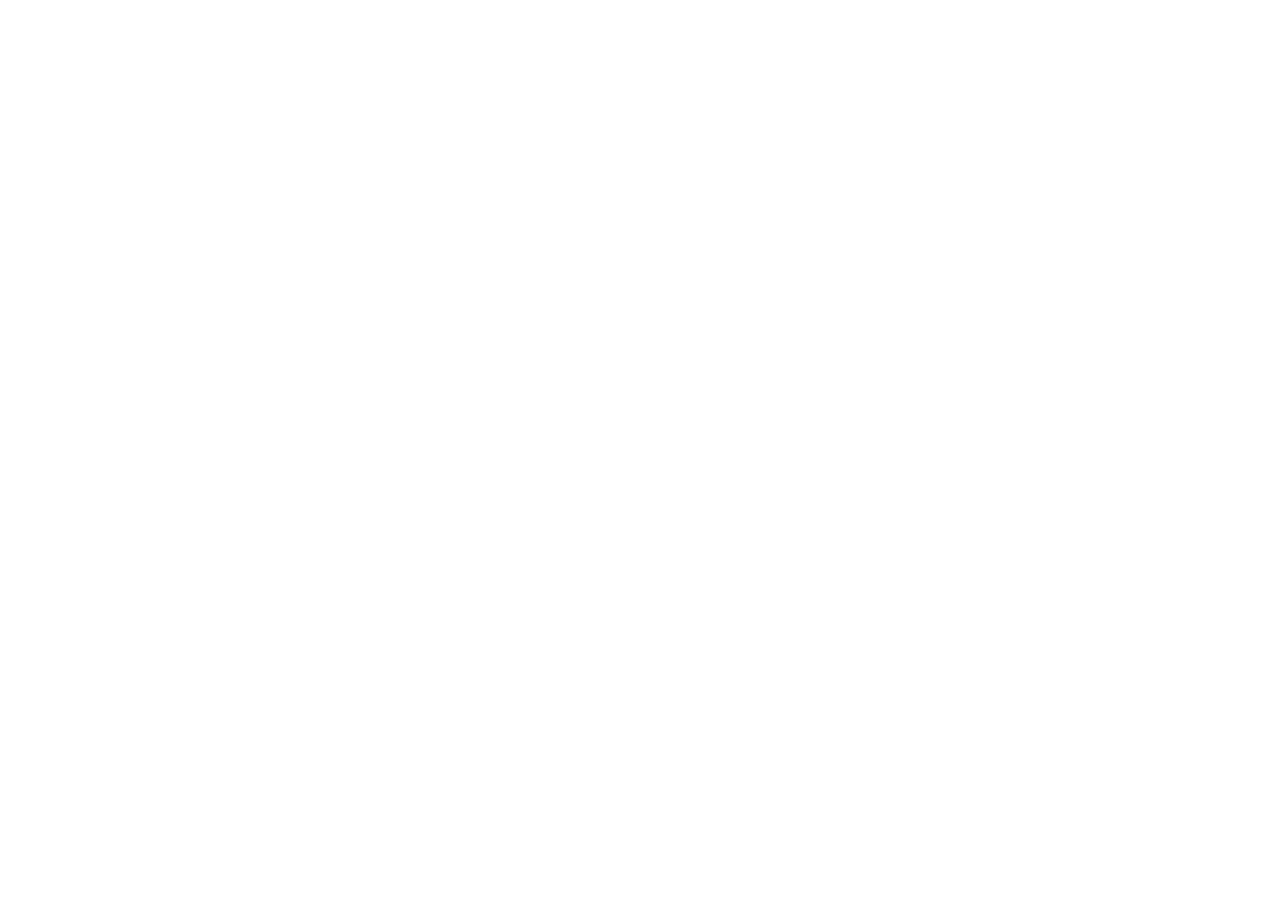 scroll, scrollTop: 0, scrollLeft: 0, axis: both 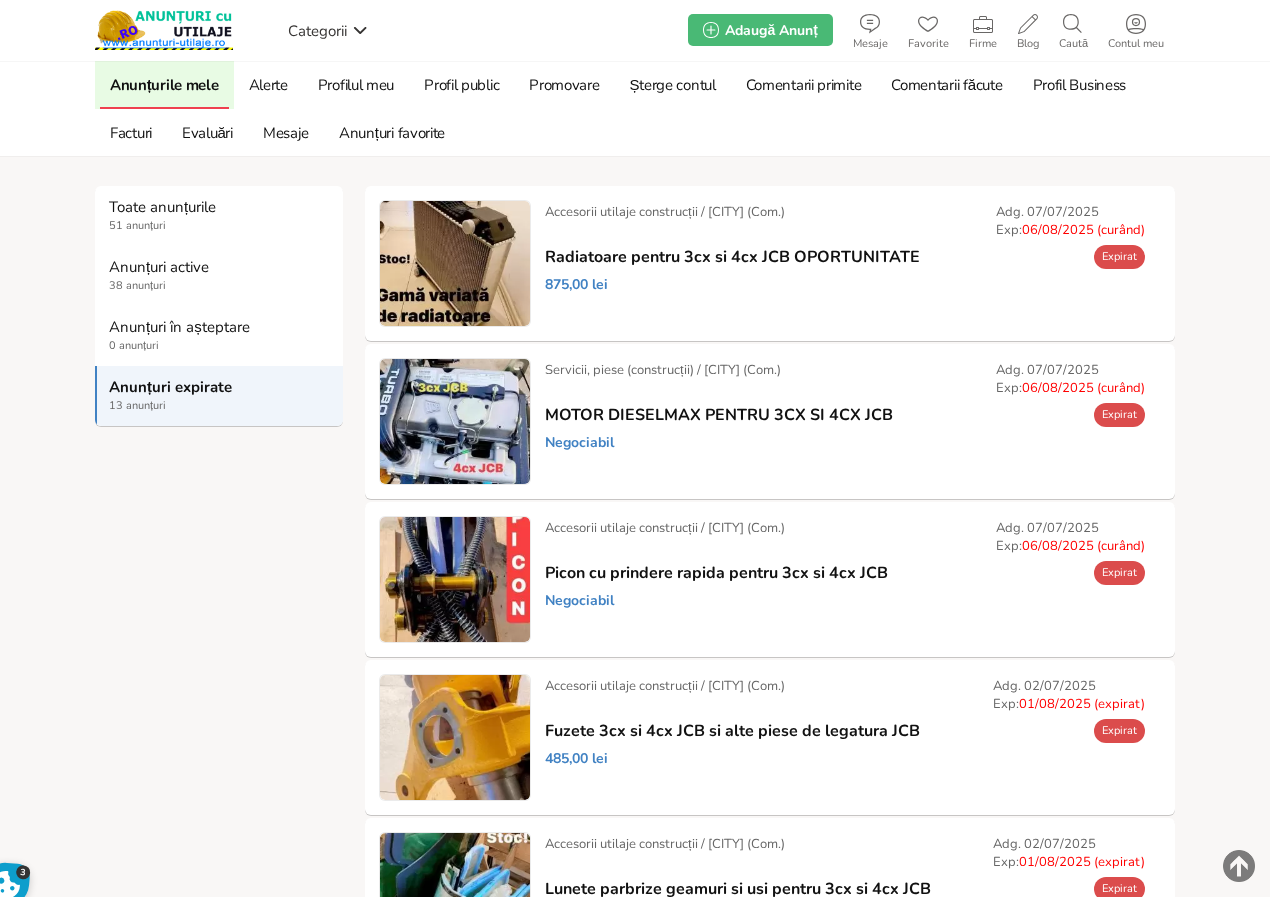 click on "Prelungește" at bounding box center [0, 0] 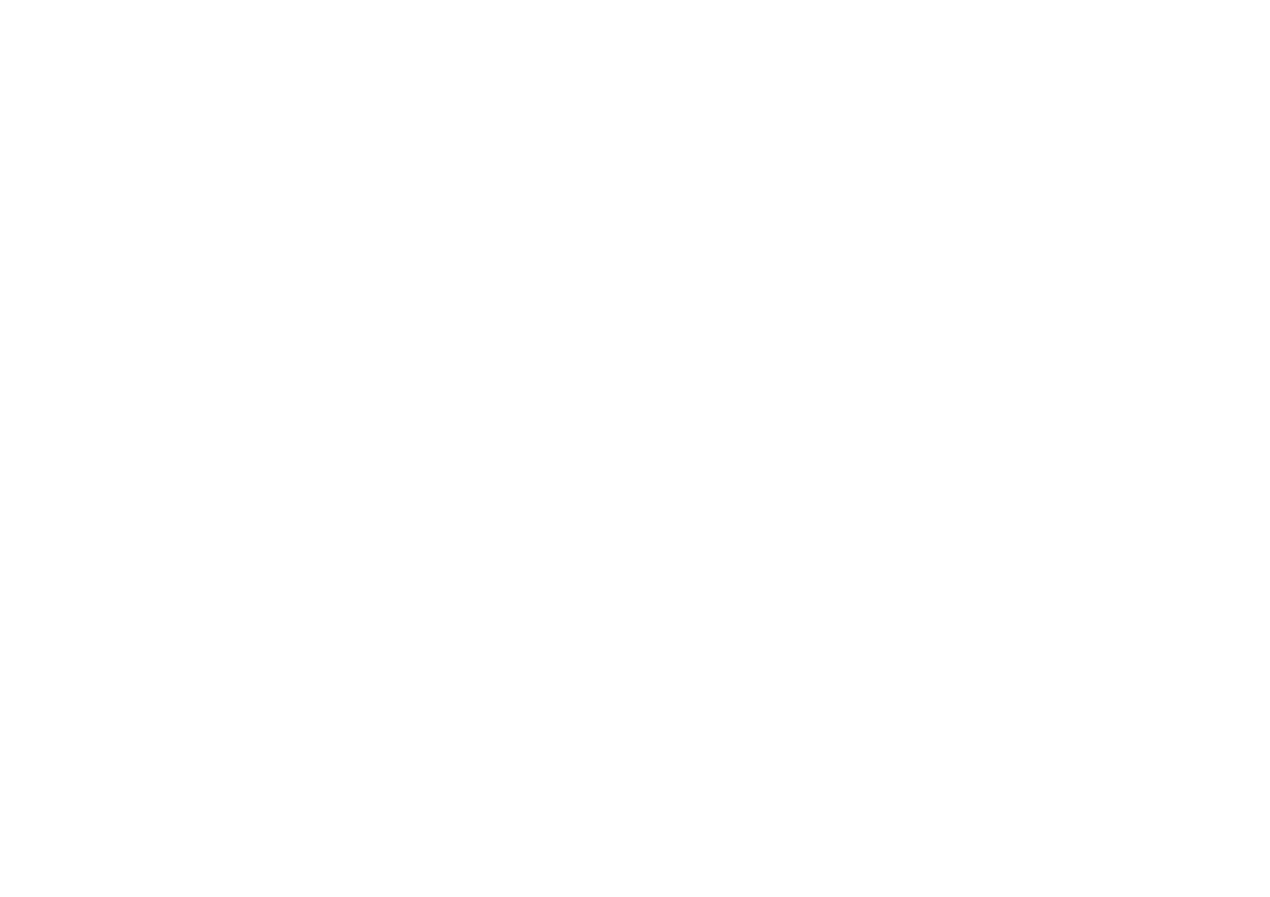 scroll, scrollTop: 0, scrollLeft: 0, axis: both 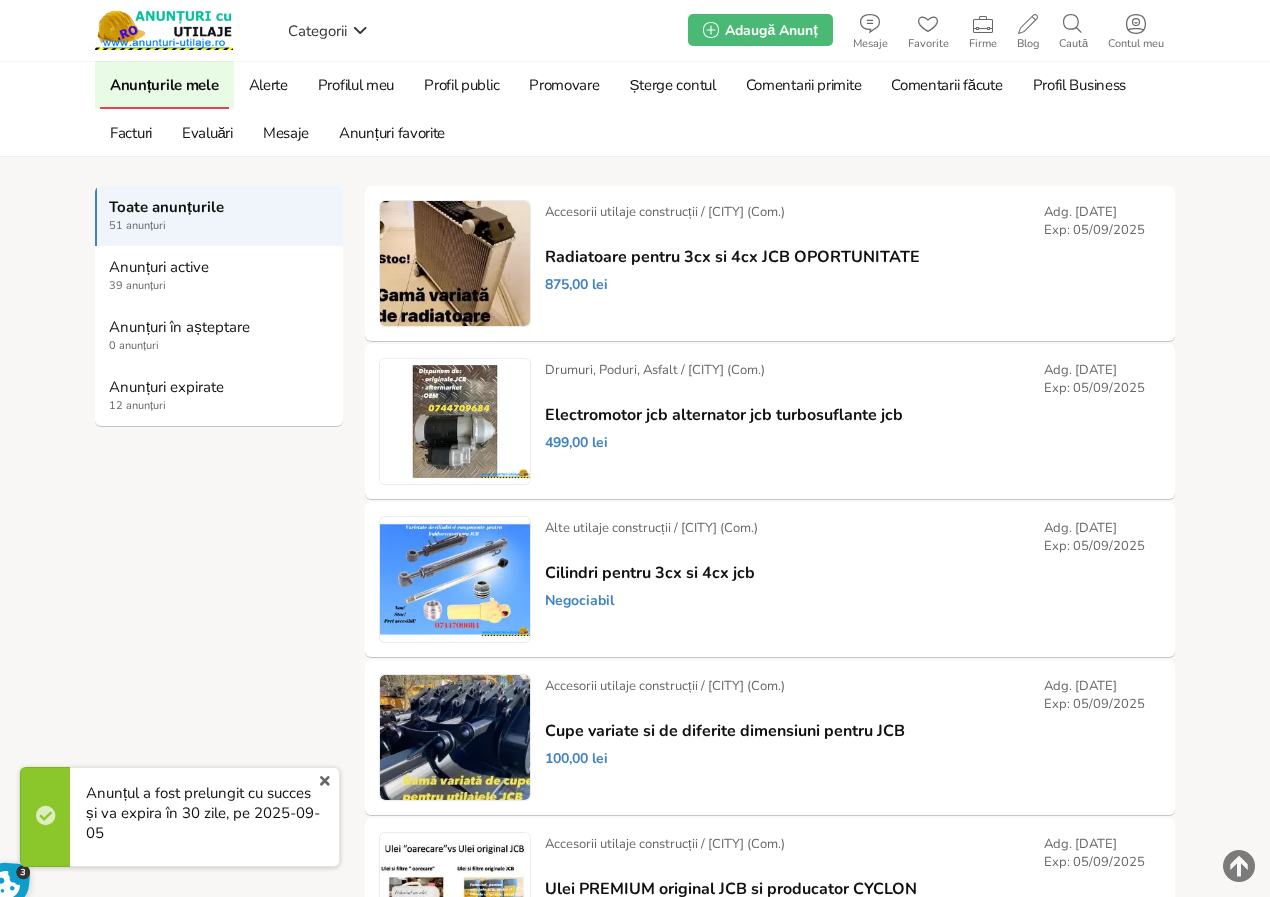 click on "Anunțuri expirate" at bounding box center [220, 387] 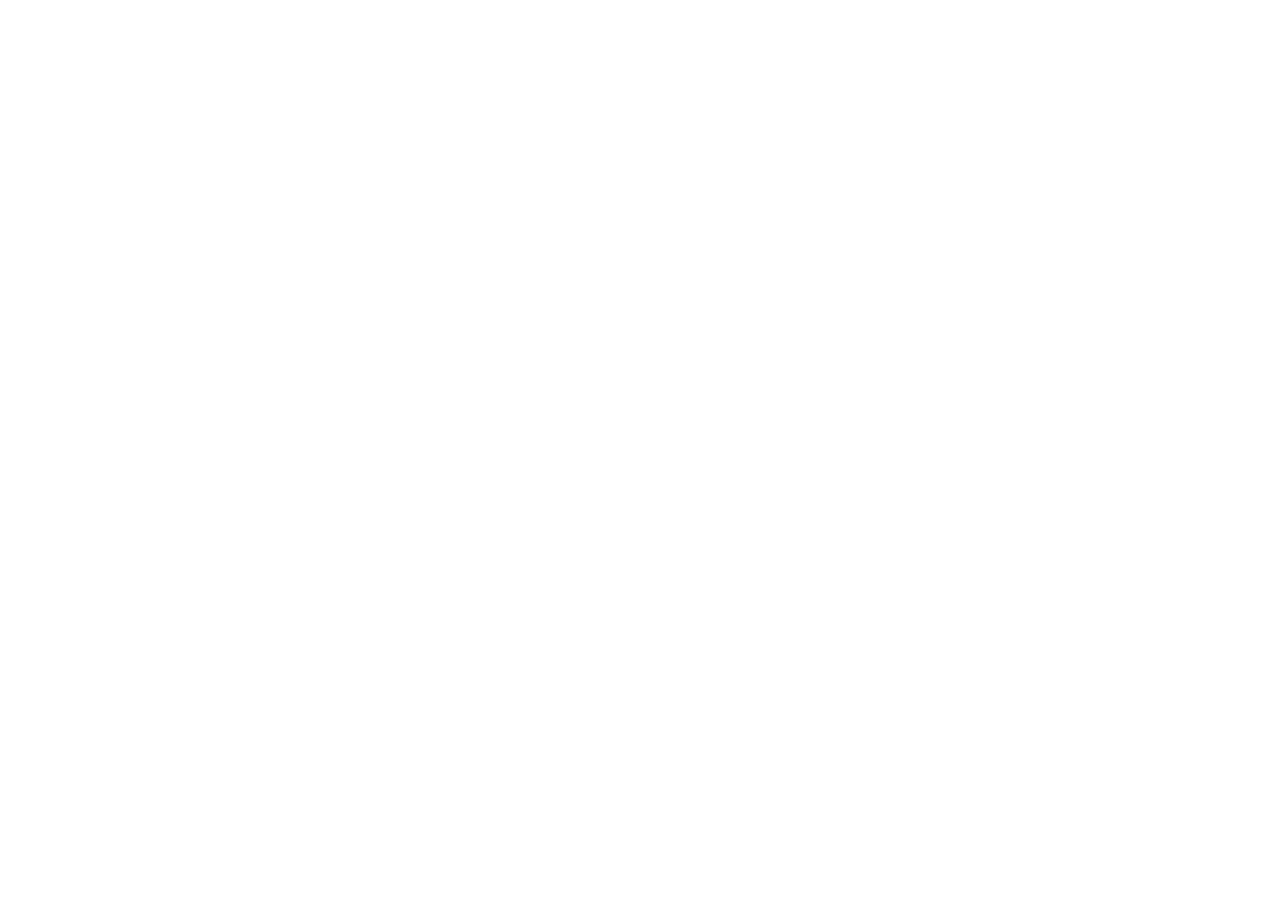 scroll, scrollTop: 0, scrollLeft: 0, axis: both 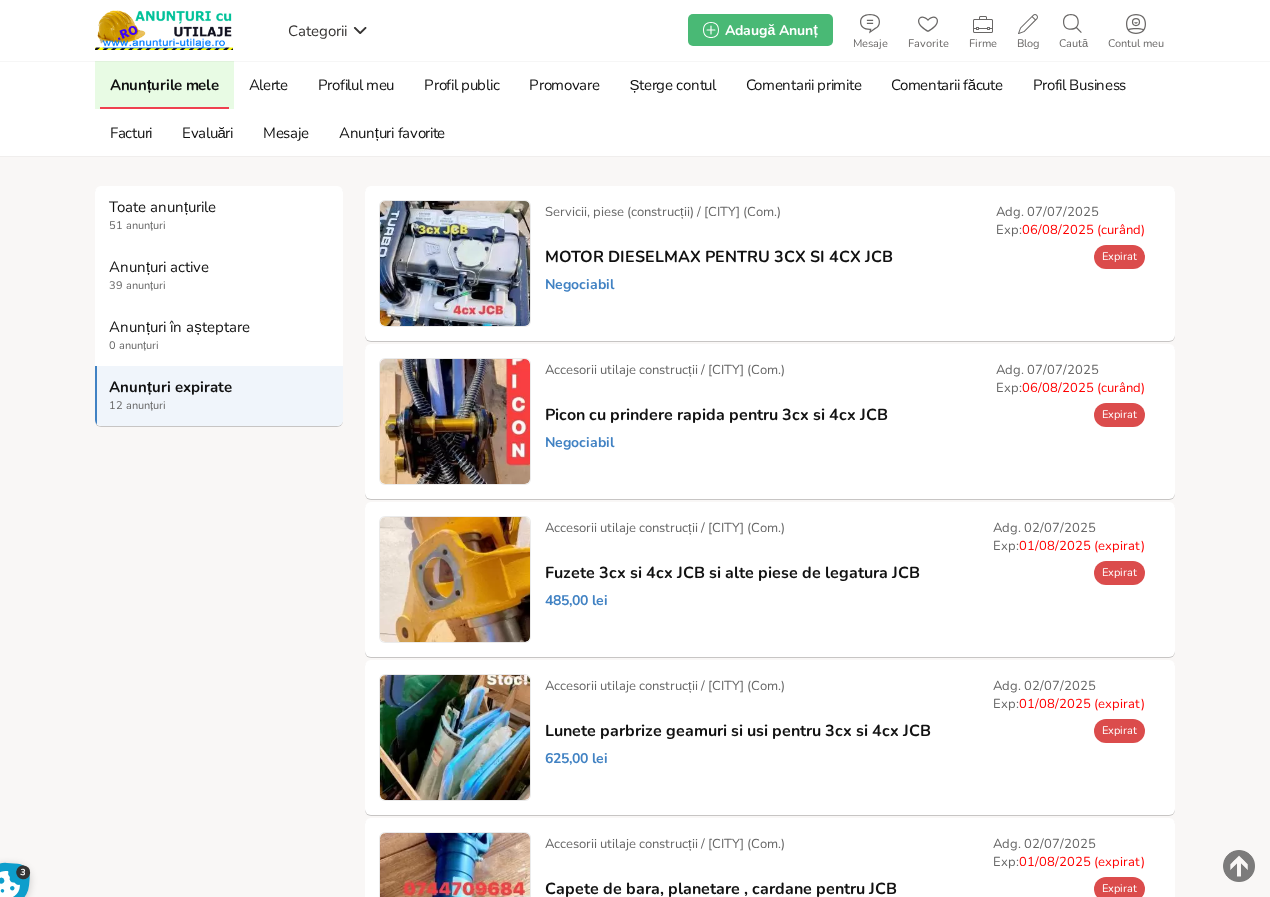 click on "Prelungește" at bounding box center [0, 0] 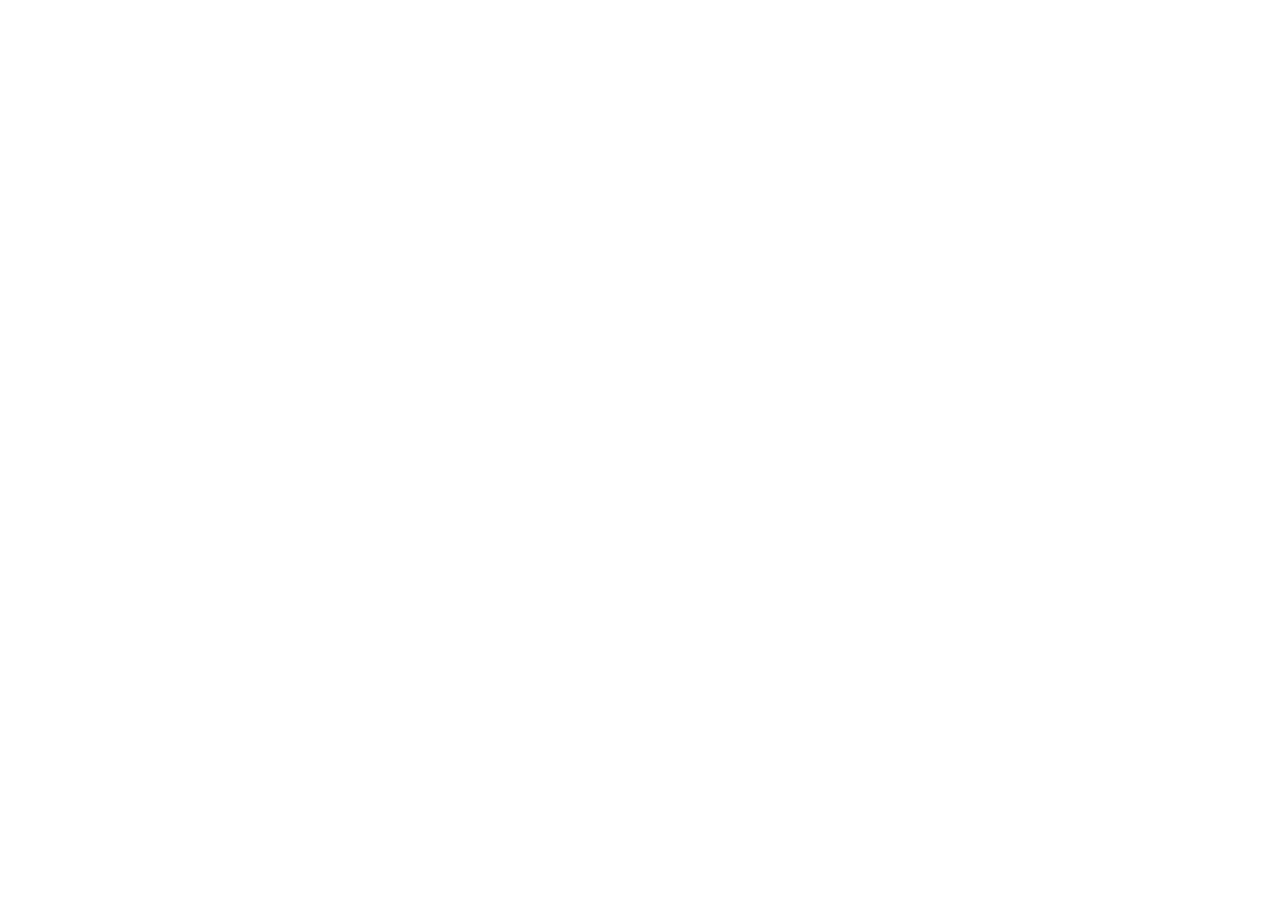 scroll, scrollTop: 0, scrollLeft: 0, axis: both 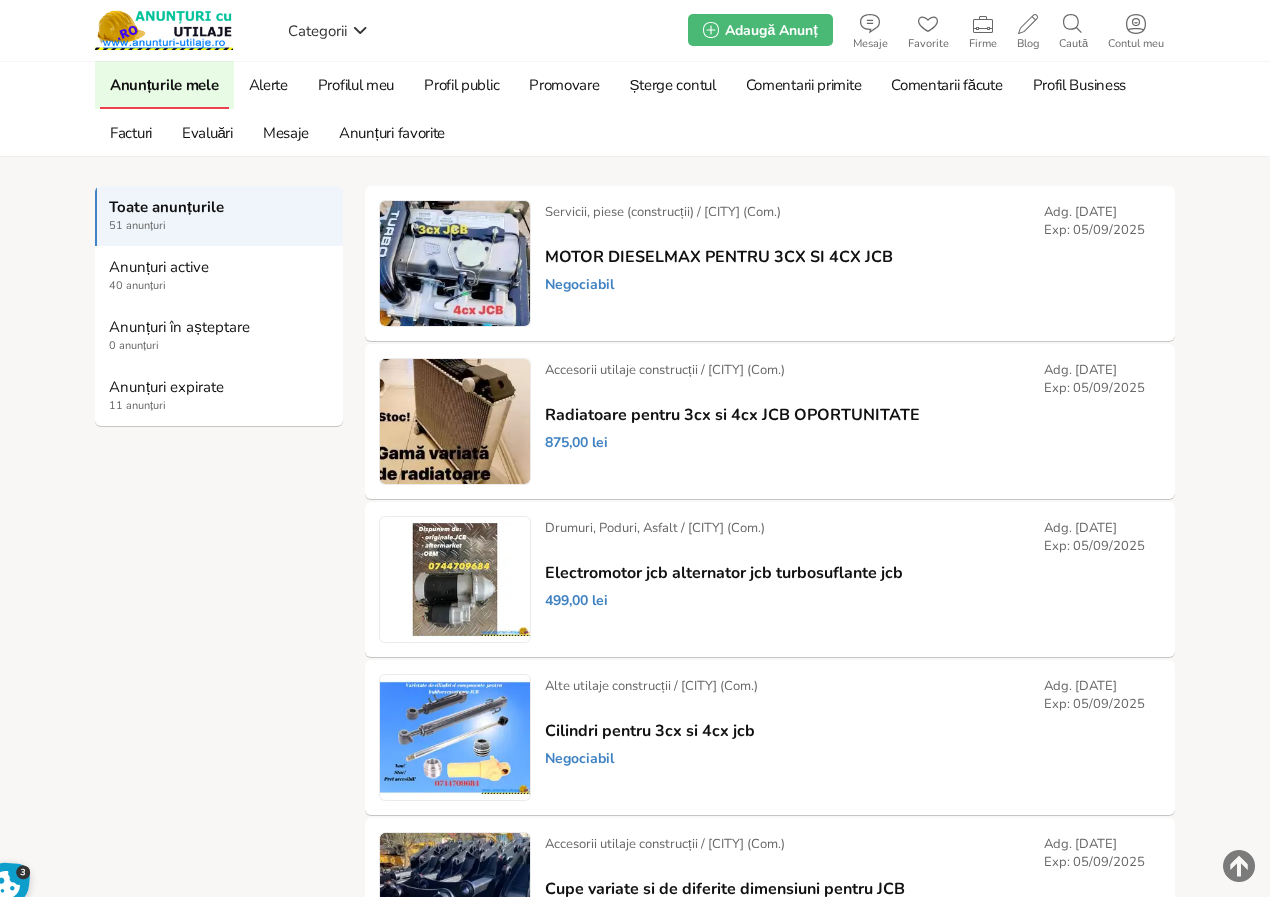 click on "Anunțuri expirate" at bounding box center (220, 387) 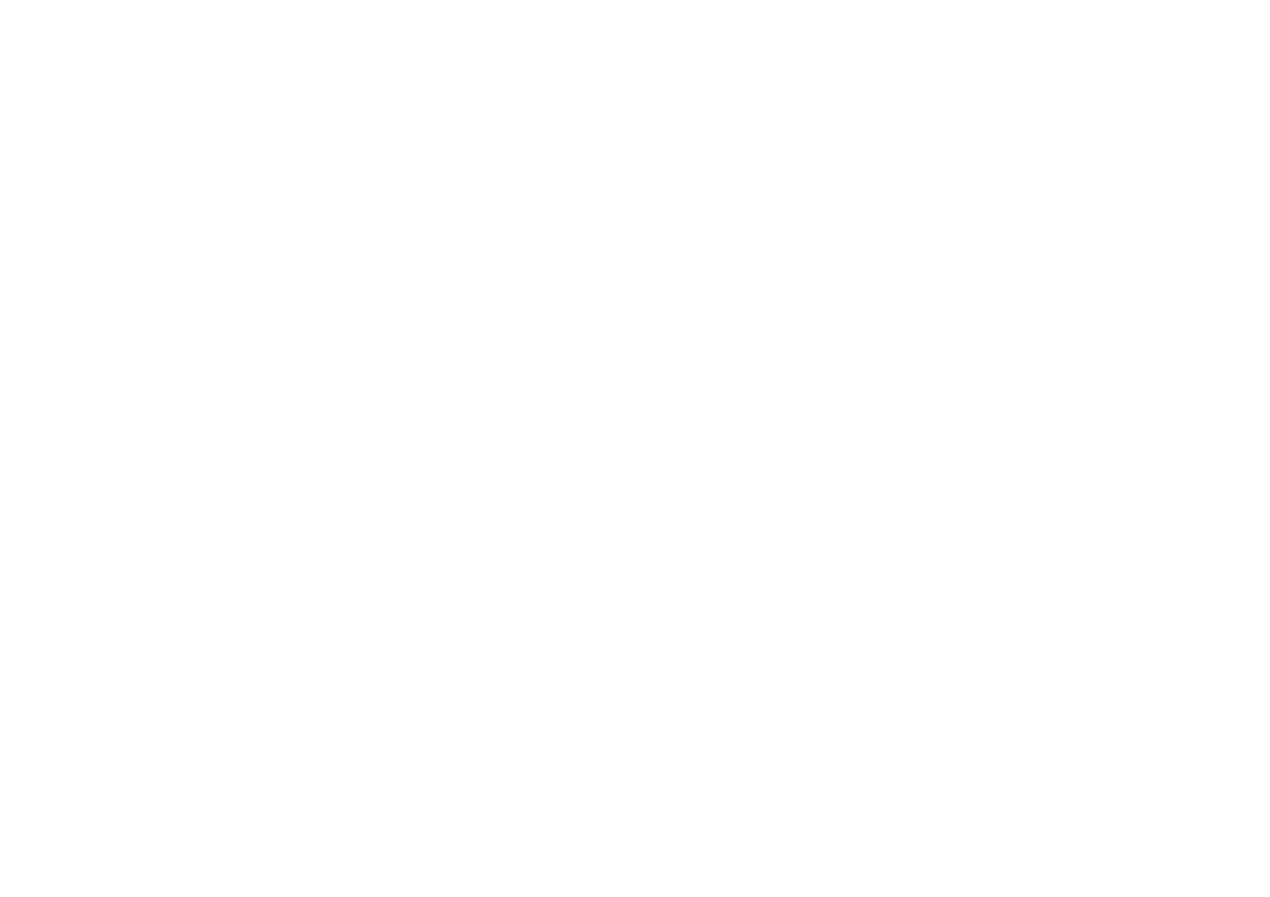 scroll, scrollTop: 0, scrollLeft: 0, axis: both 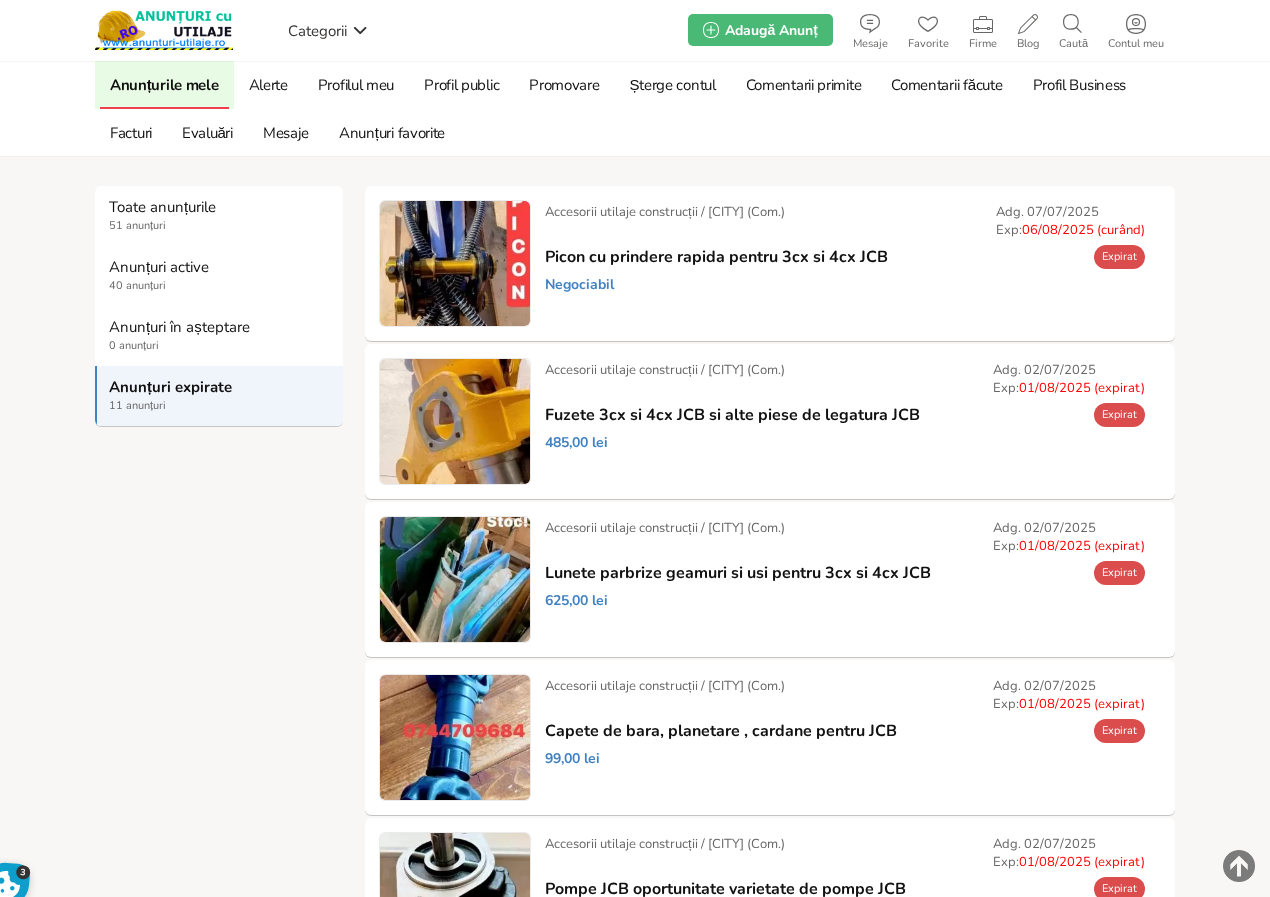 click on "Prelungește" at bounding box center [0, 0] 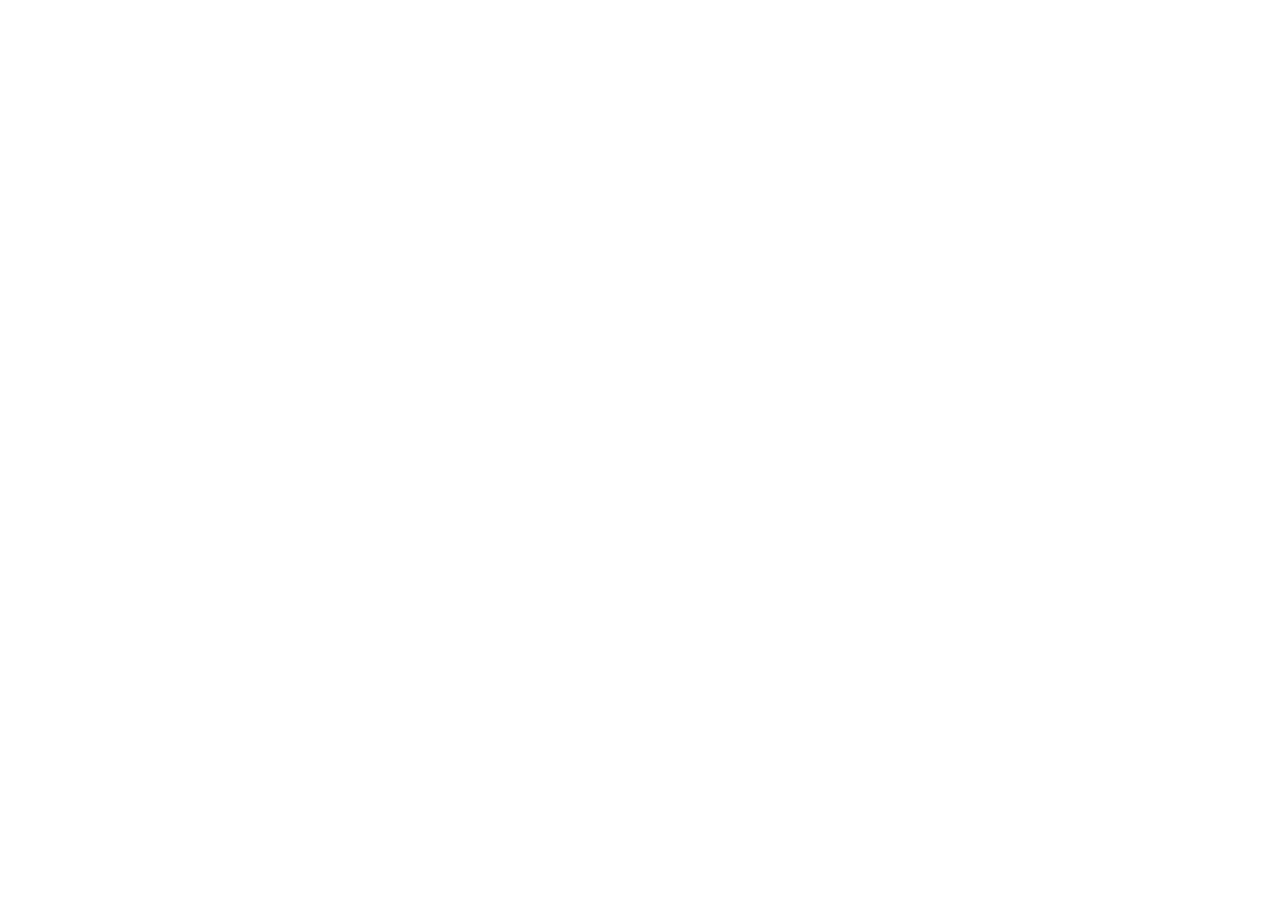 scroll, scrollTop: 0, scrollLeft: 0, axis: both 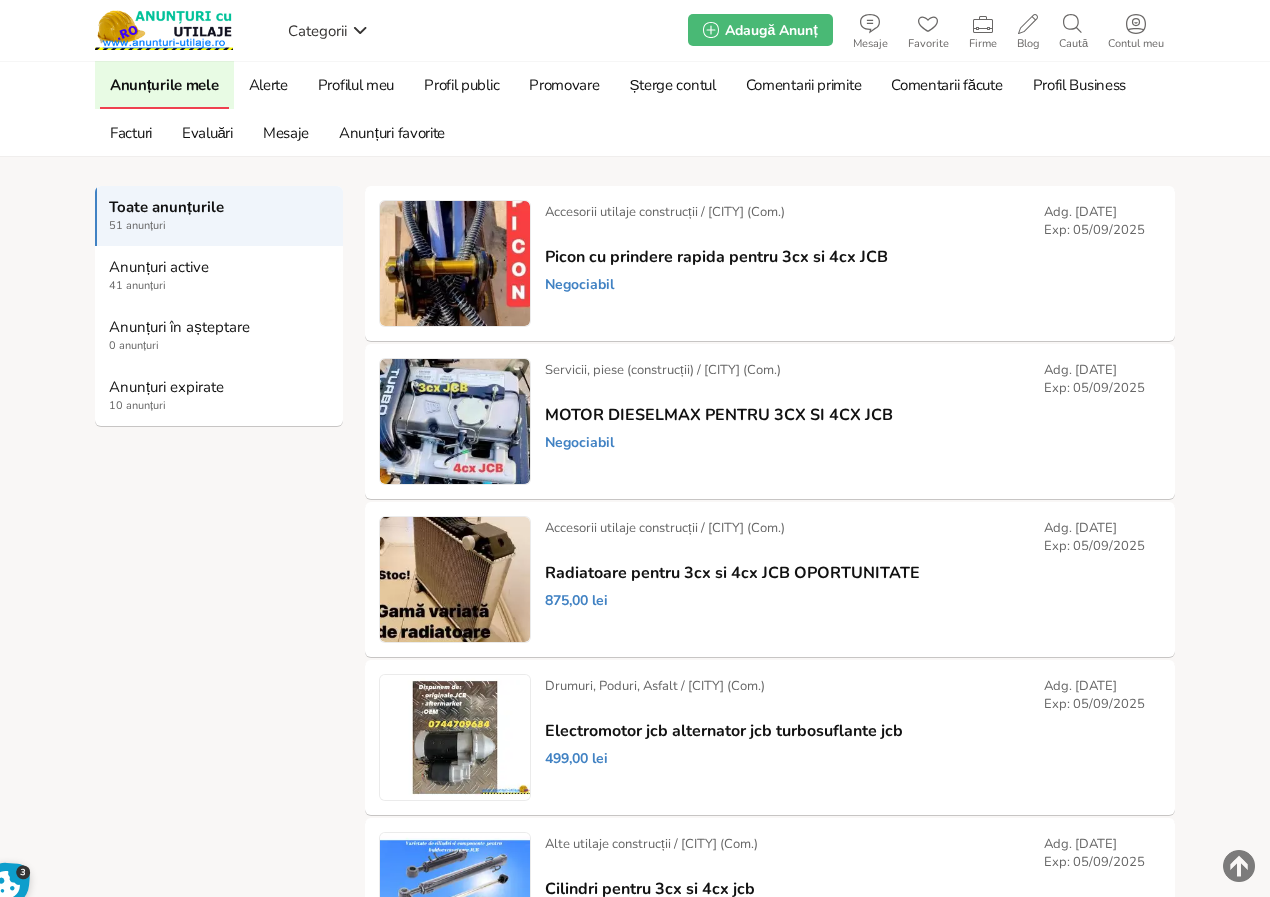 click on "Anunțuri expirate" at bounding box center [220, 387] 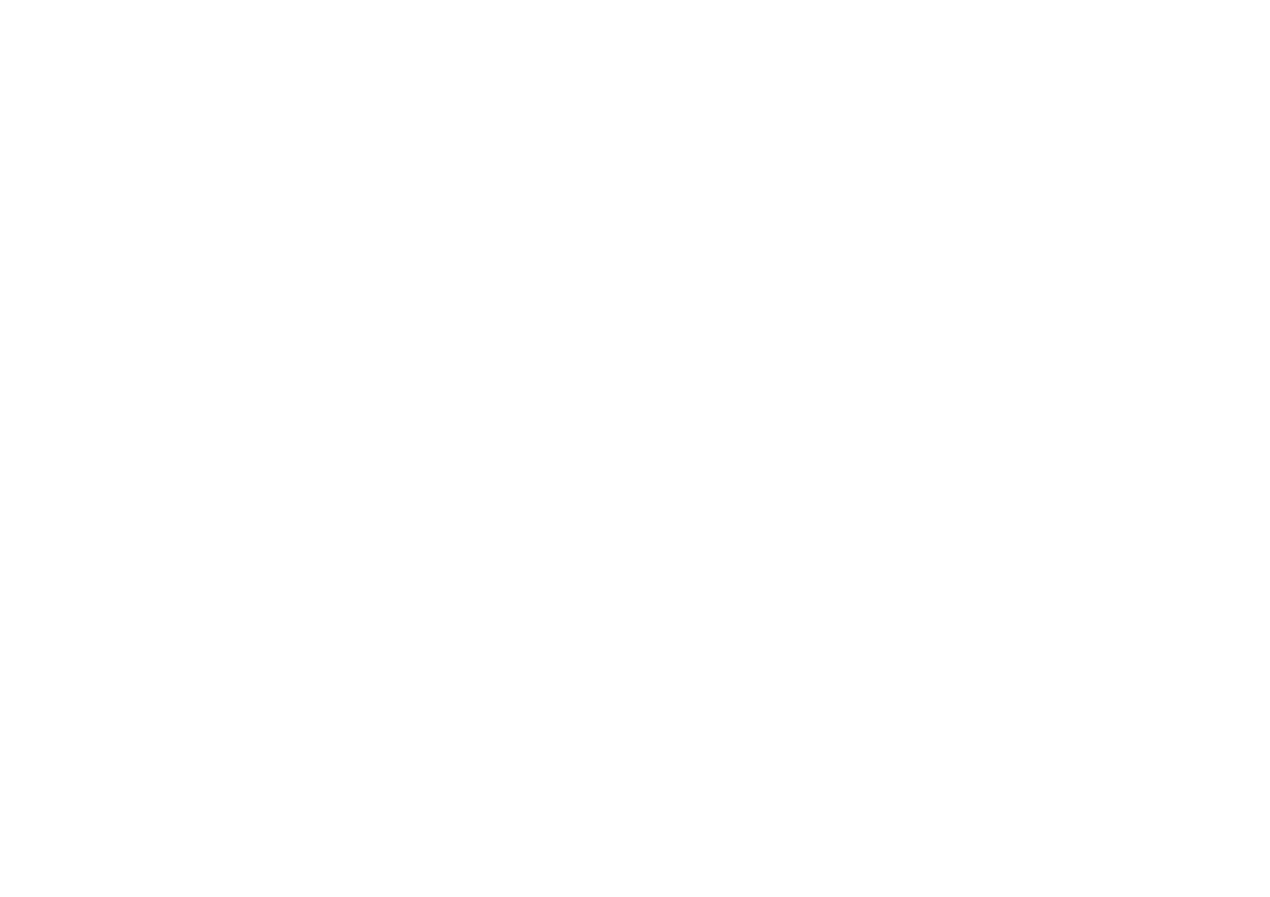 scroll, scrollTop: 0, scrollLeft: 0, axis: both 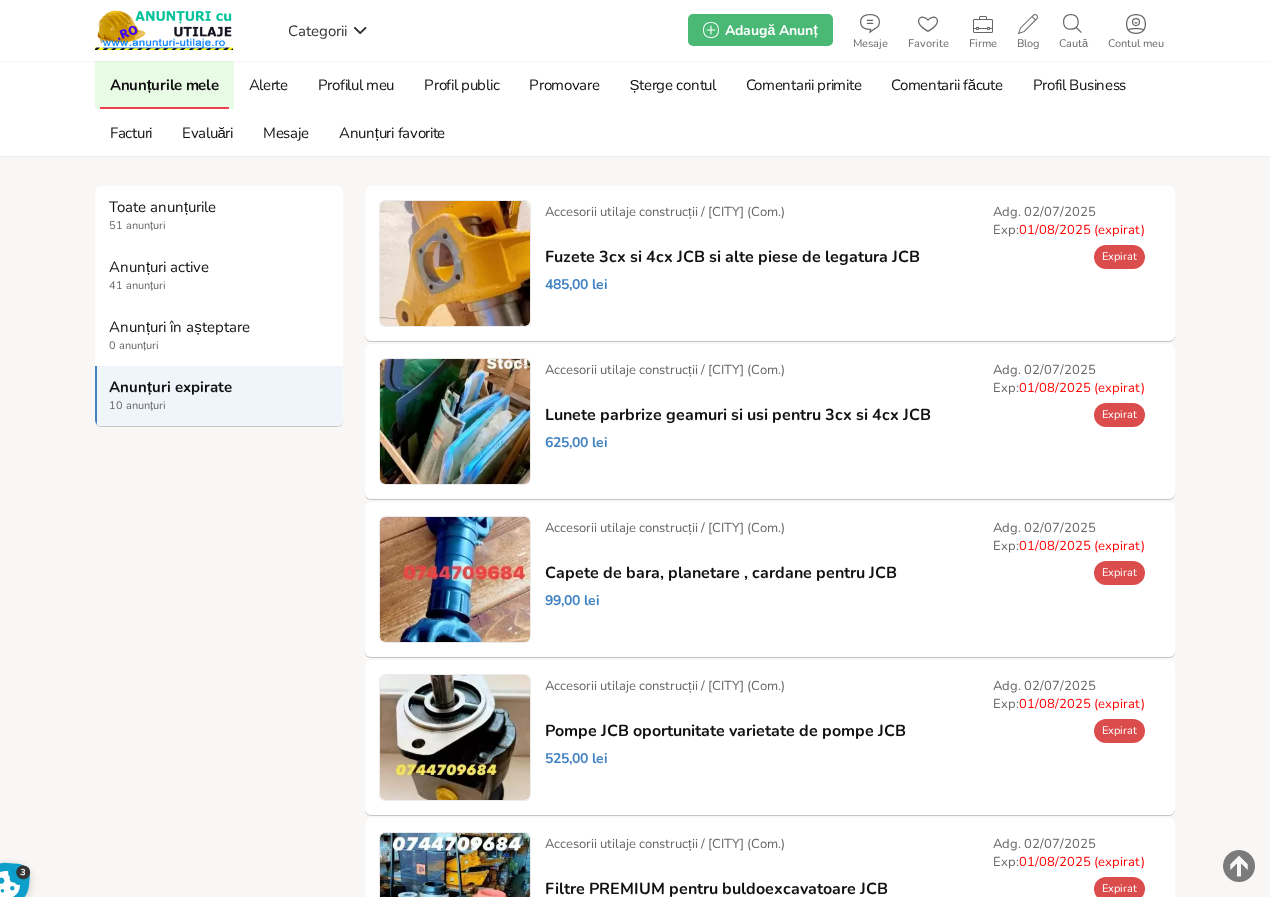 click on "Prelungește" at bounding box center [0, 0] 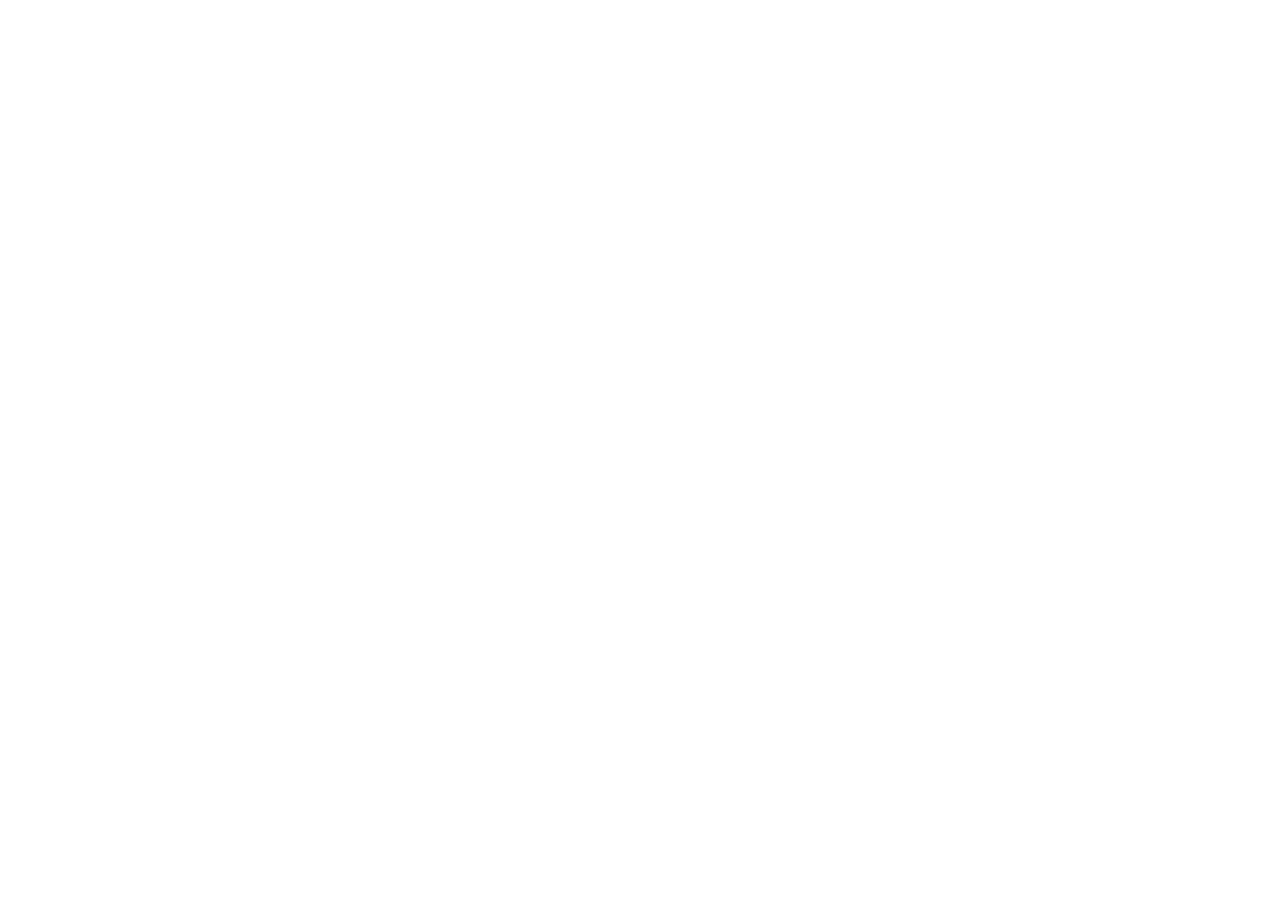 scroll, scrollTop: 0, scrollLeft: 0, axis: both 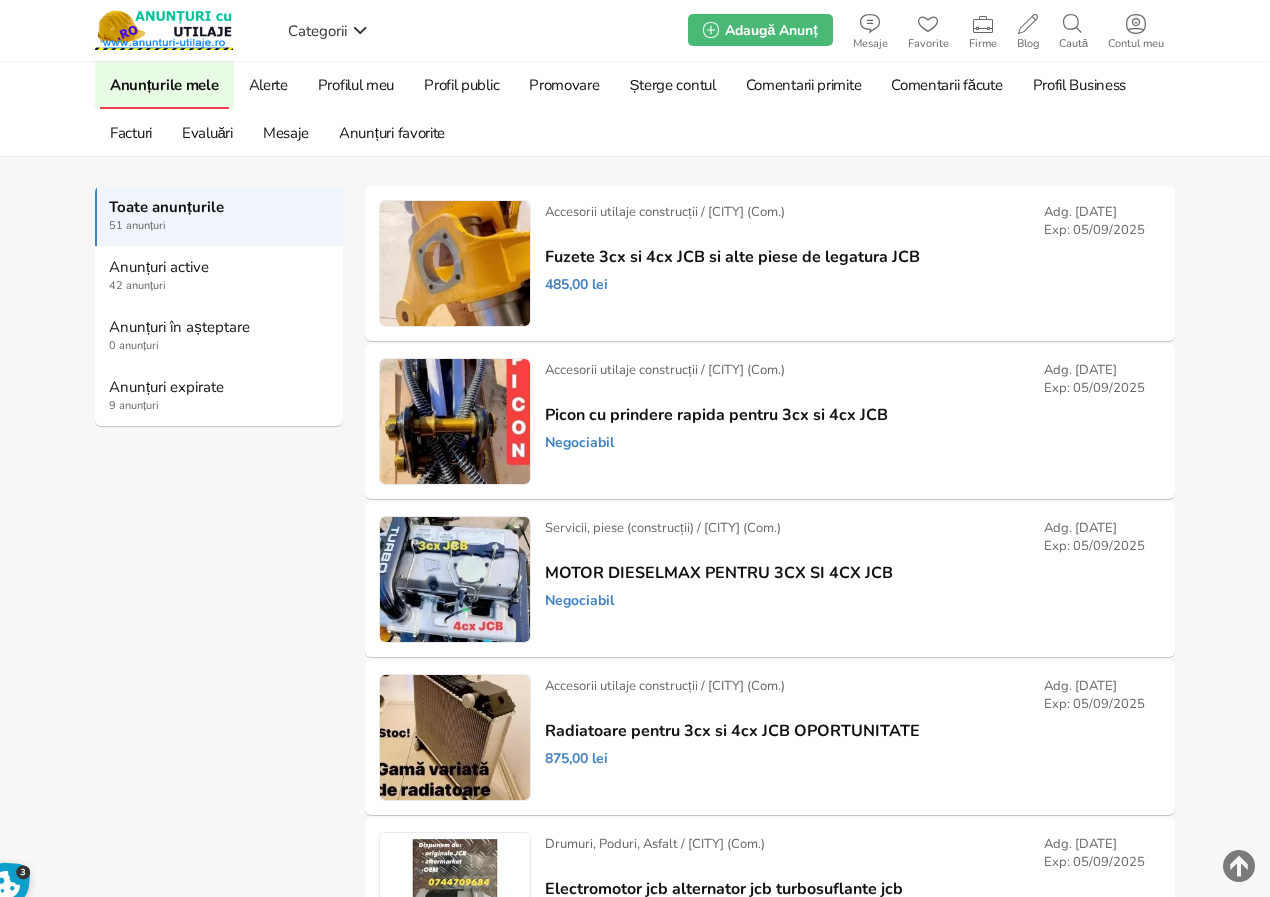 click on "Anunțuri expirate" at bounding box center (220, 387) 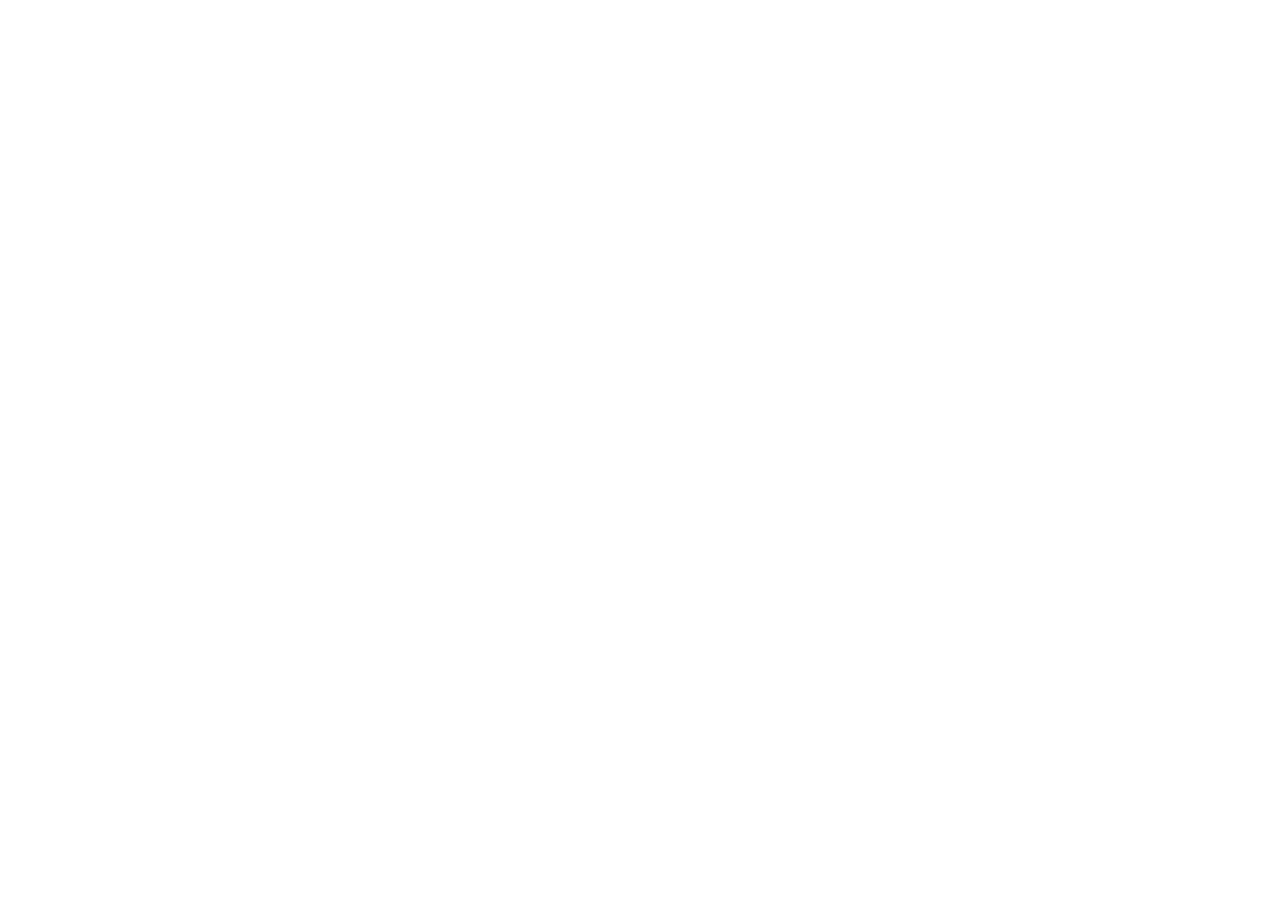 scroll, scrollTop: 0, scrollLeft: 0, axis: both 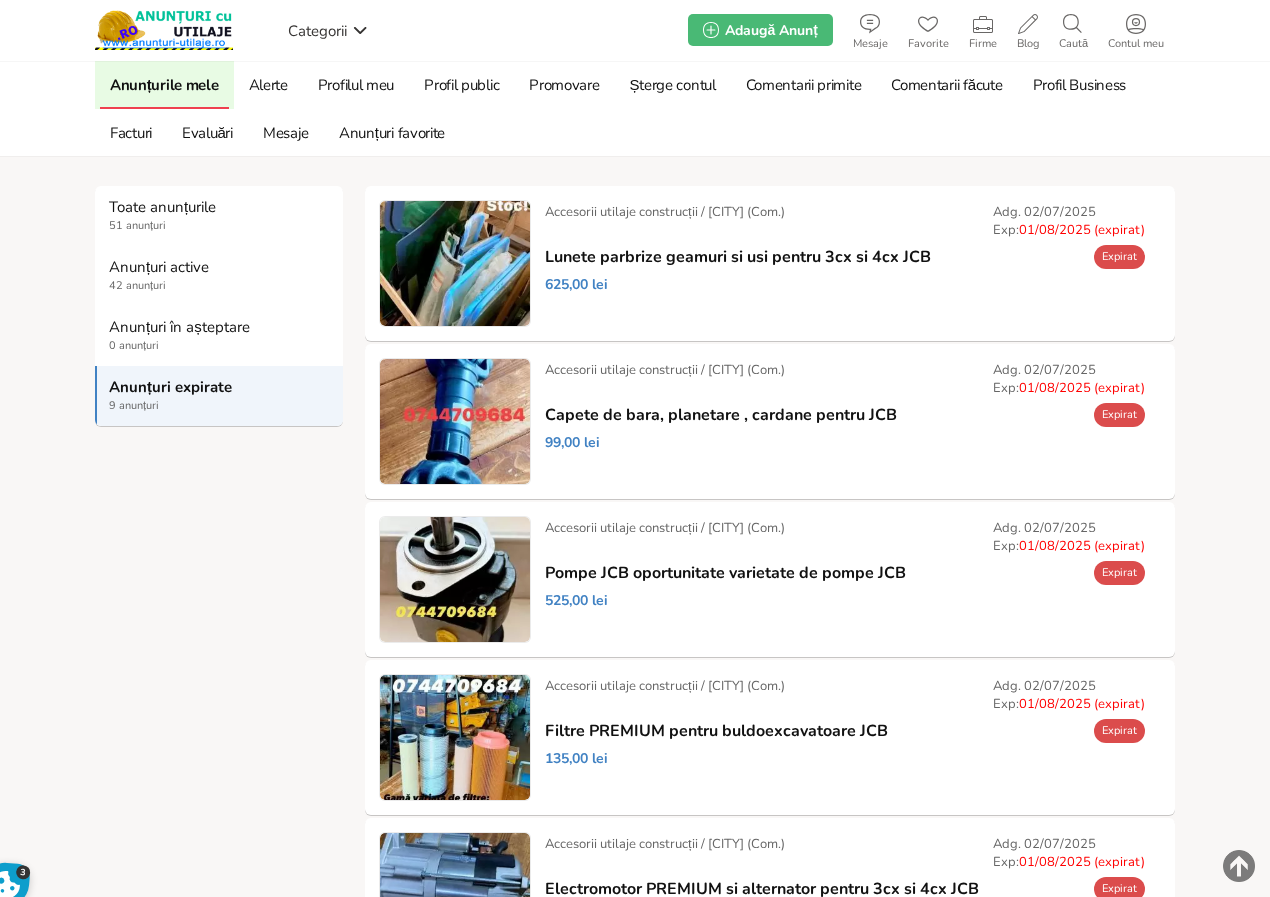click on "Prelungește" at bounding box center [0, 0] 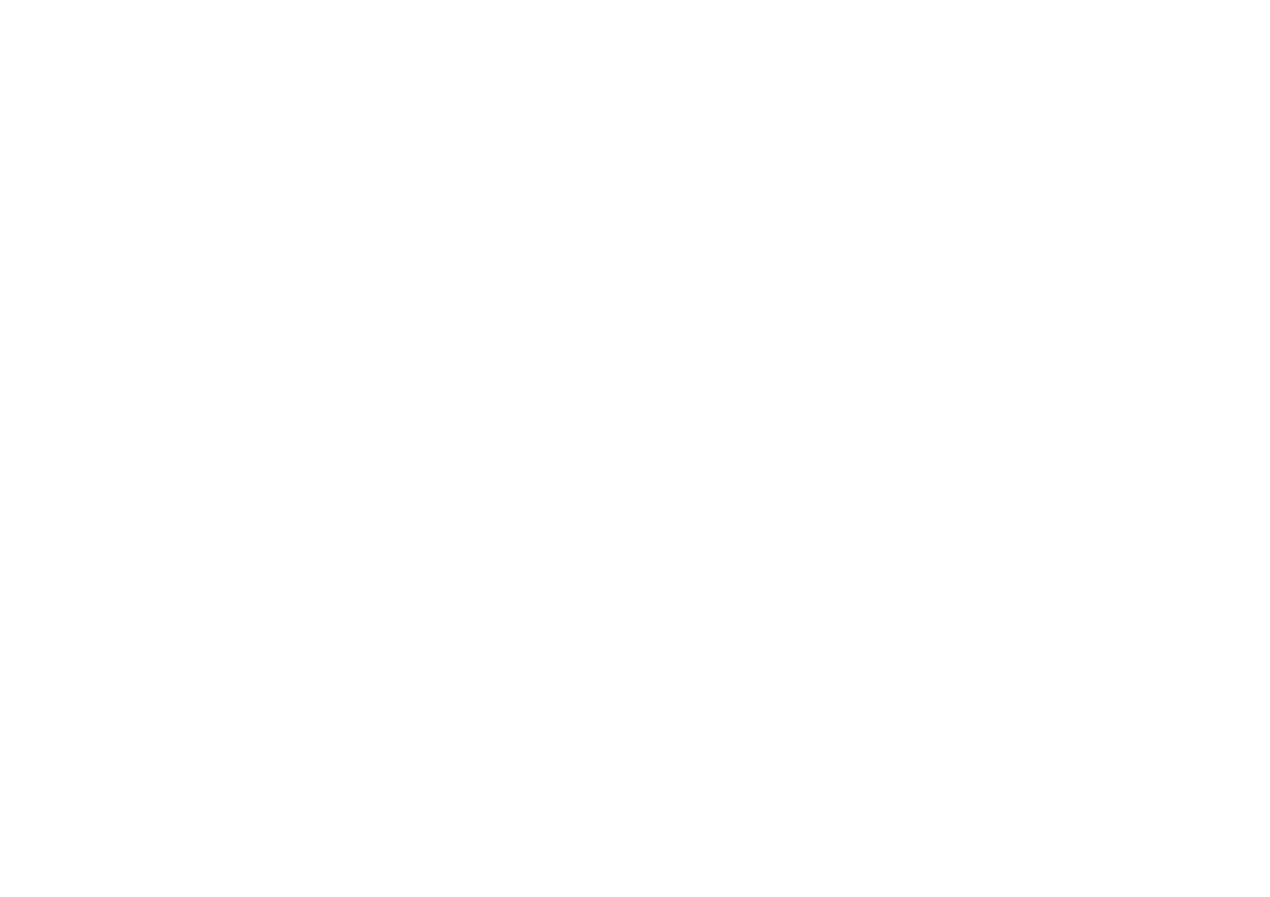 scroll, scrollTop: 0, scrollLeft: 0, axis: both 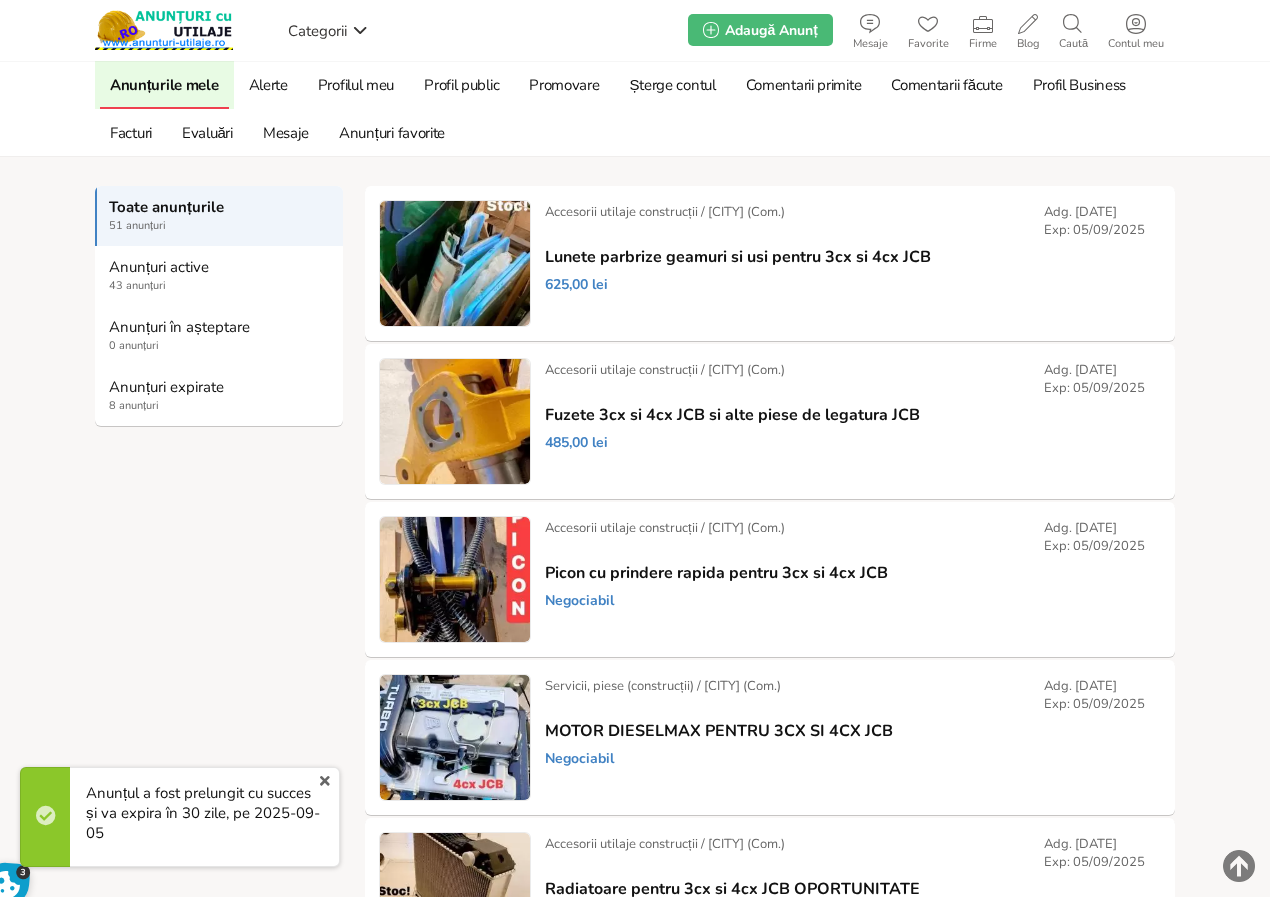 click on "Anunțuri expirate" at bounding box center (220, 387) 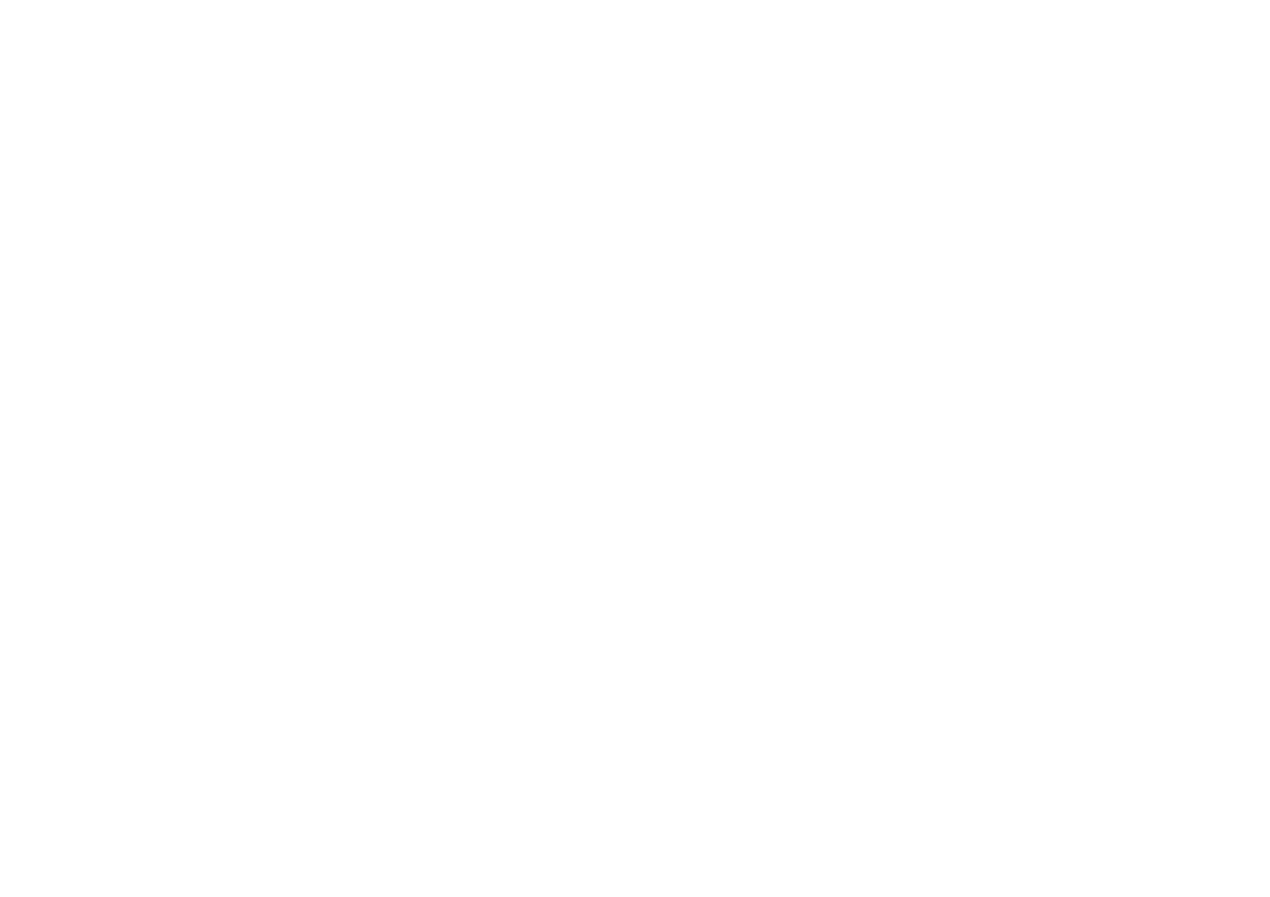 scroll, scrollTop: 0, scrollLeft: 0, axis: both 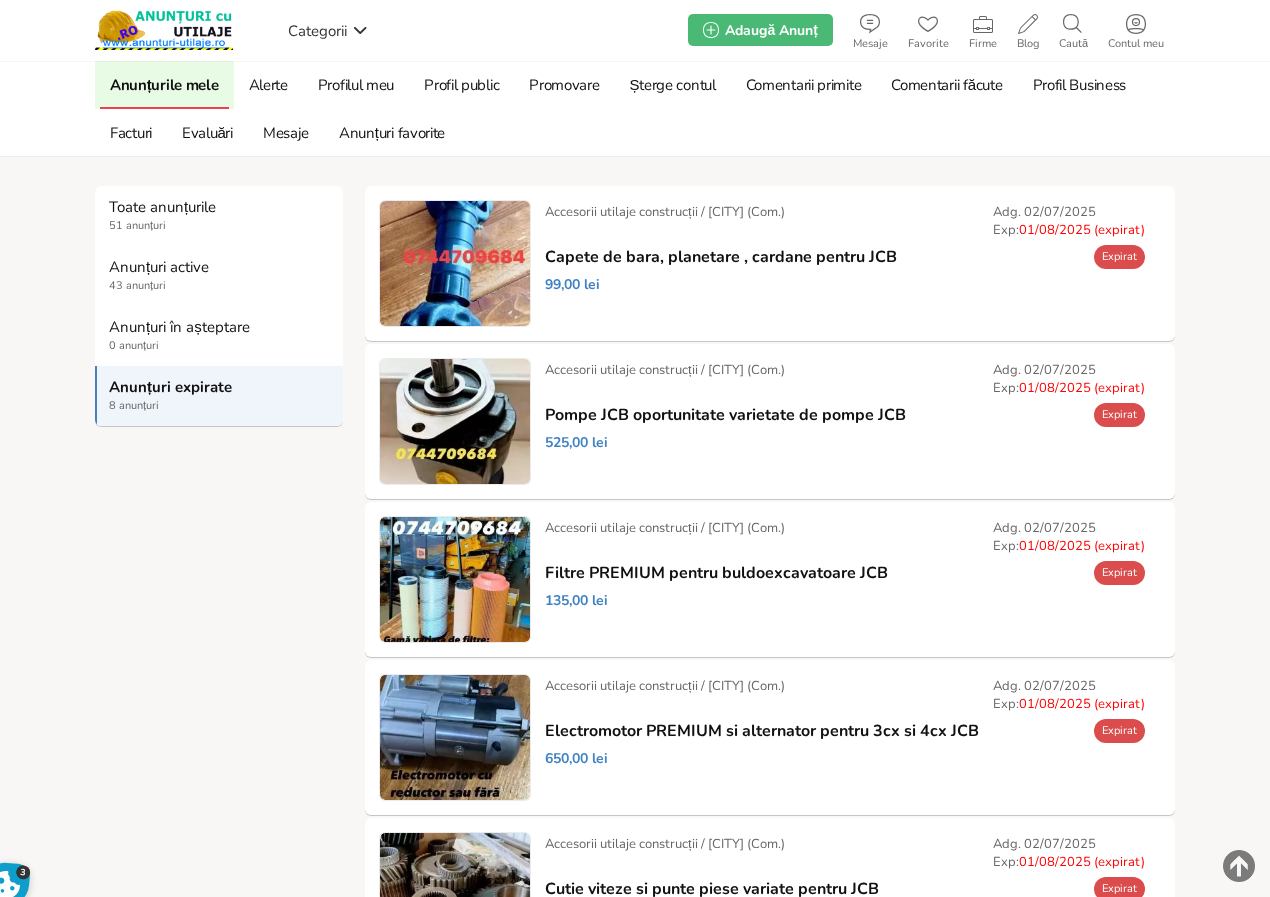 click on "Prelungește" at bounding box center [0, 0] 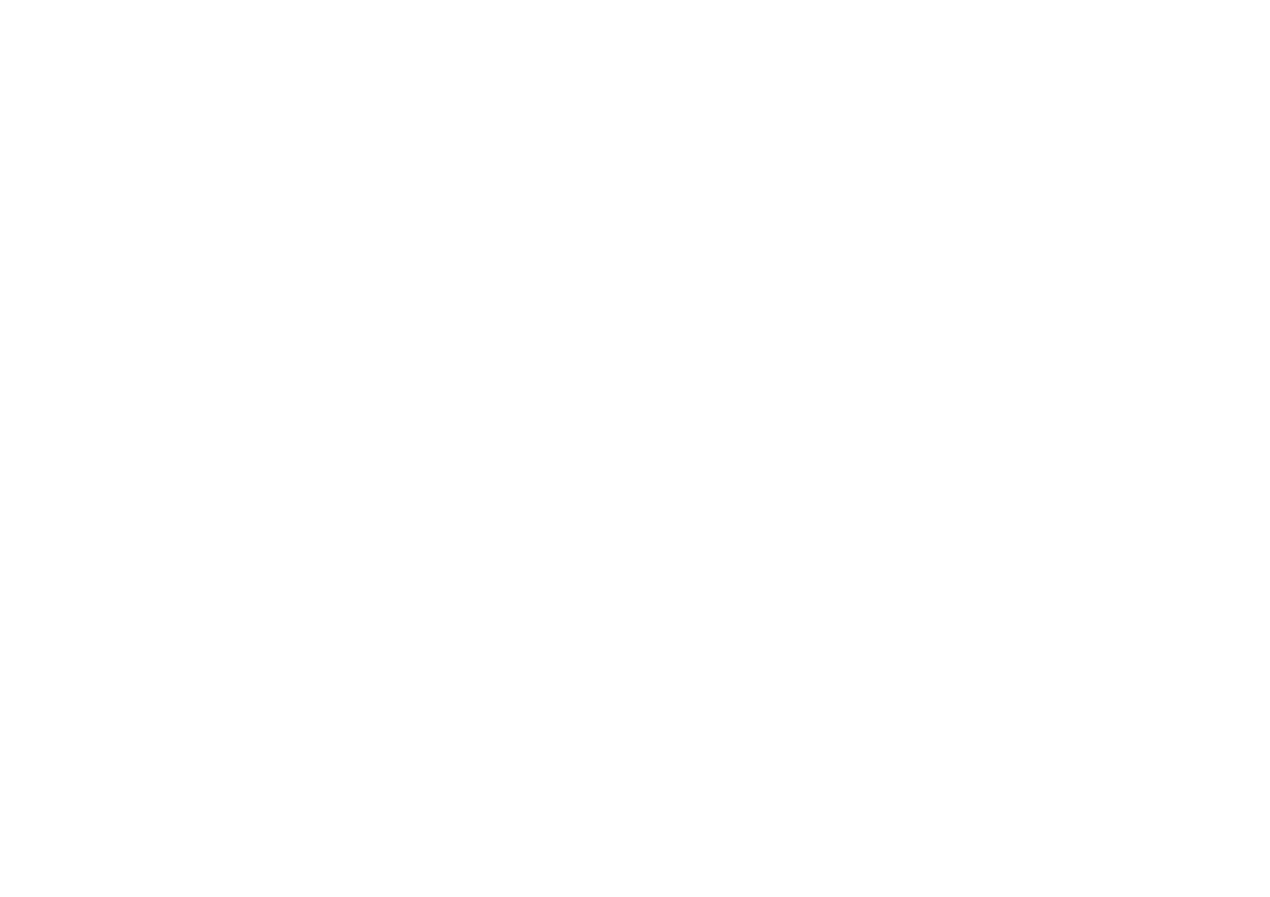 scroll, scrollTop: 0, scrollLeft: 0, axis: both 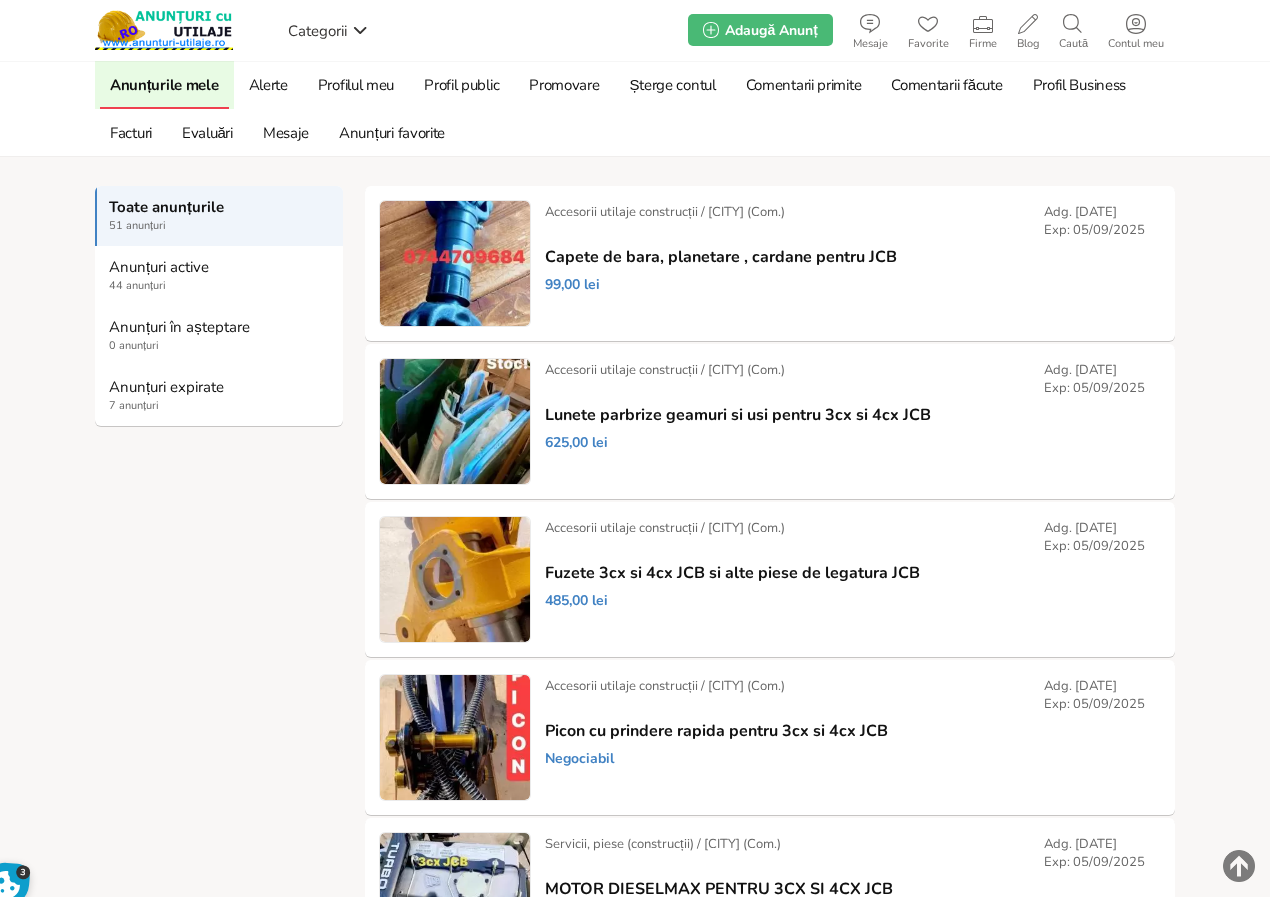 click on "Anunturi-Utilaje.RO
>  Cont
>  Anunțurile mele
Anunțurile mele Alerte Profilul meu Profil public  Promovare  Șterge contul Comentarii primite Comentarii făcute  Profil Business  Facturi  Evaluări  Mesaje 0 Anunțuri favorite
Toate anunțurile
51 anunțuri
Anunțuri active
44 anunțuri
Anunțuri în așteptare
0 anunțuri
Anunțuri expirate
7 anunțuri
Adg. 06/08/2025   Exp: 05/09/2025
99,00 lei / / / /" at bounding box center [635, 2072] 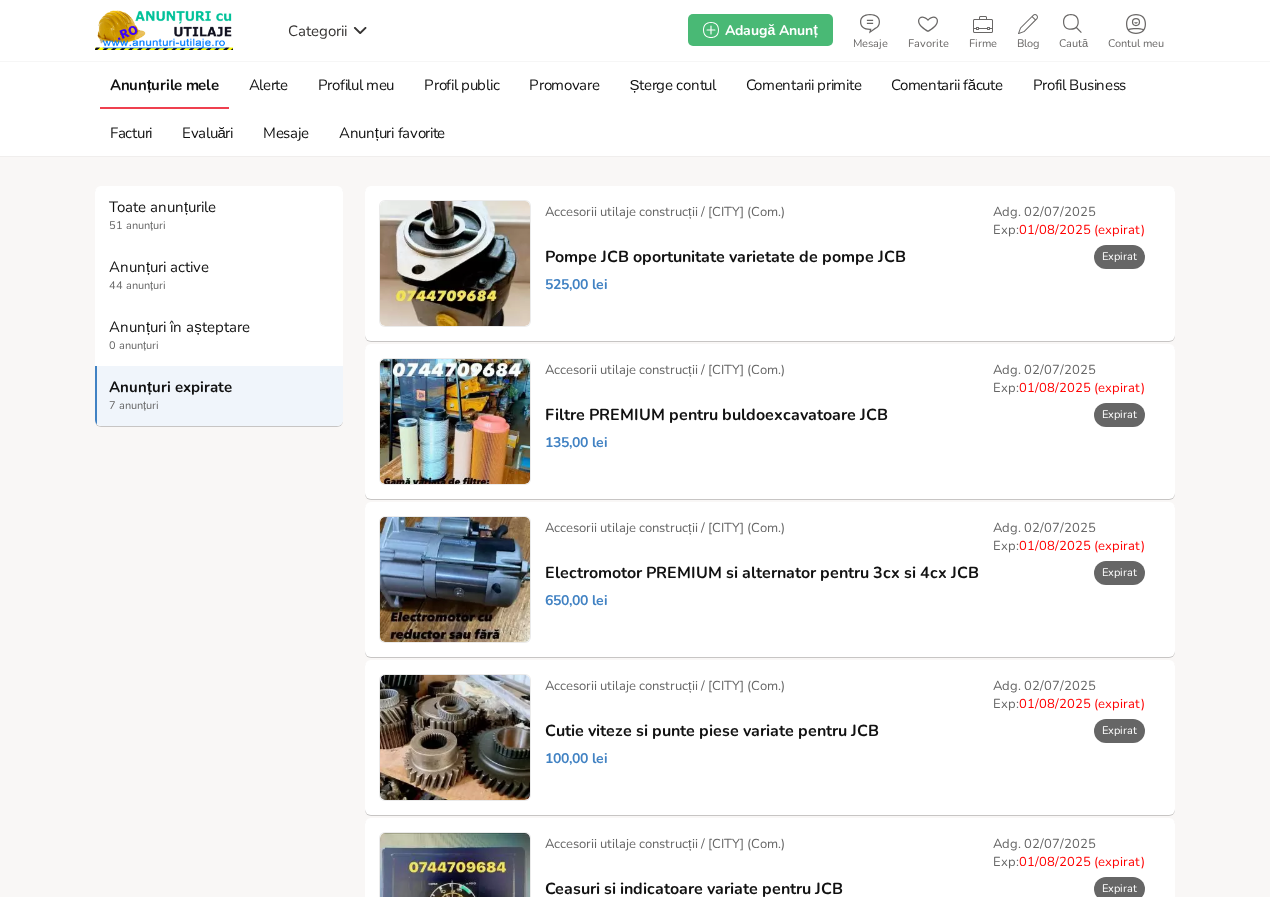 scroll, scrollTop: 0, scrollLeft: 0, axis: both 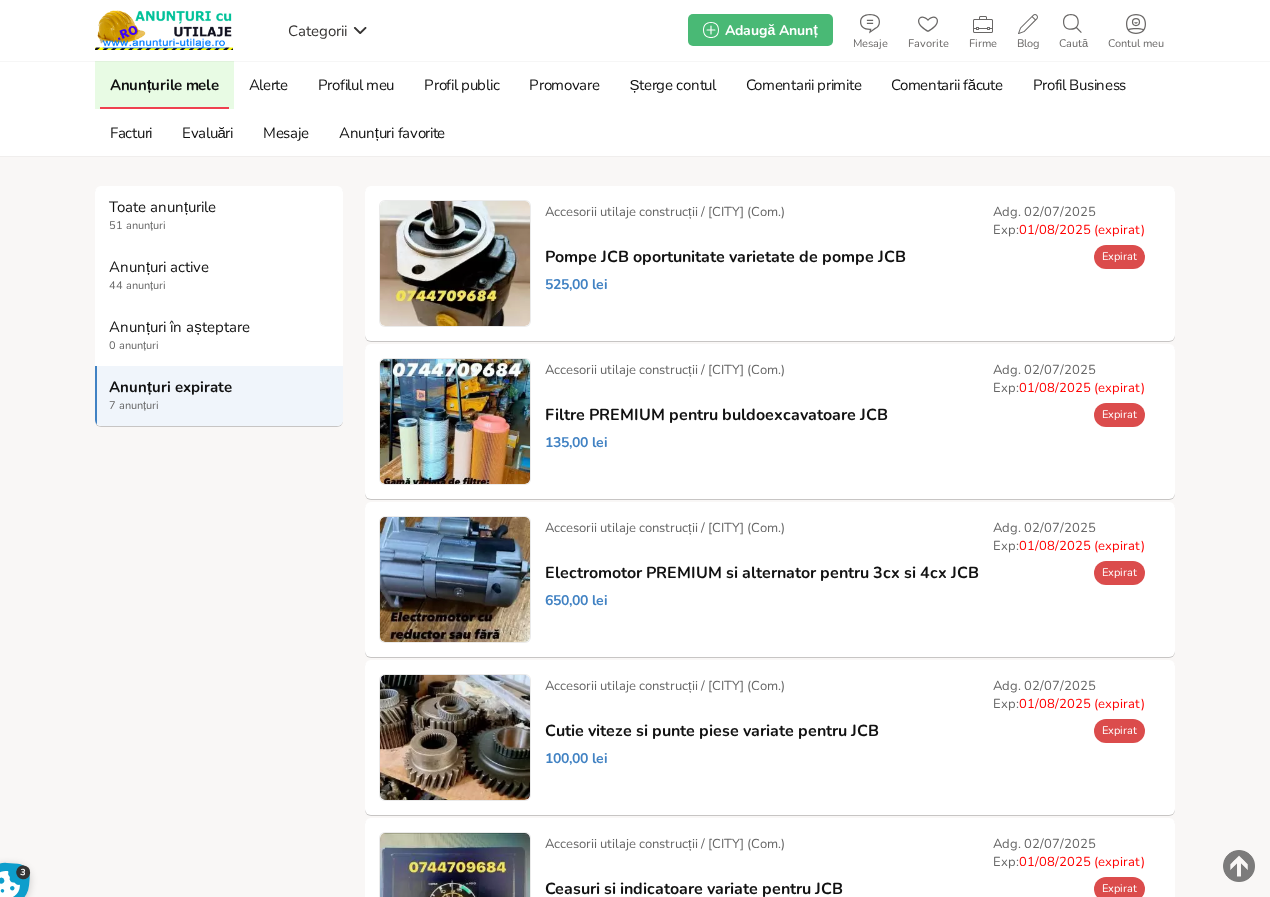 click on "Prelungește" at bounding box center (0, 0) 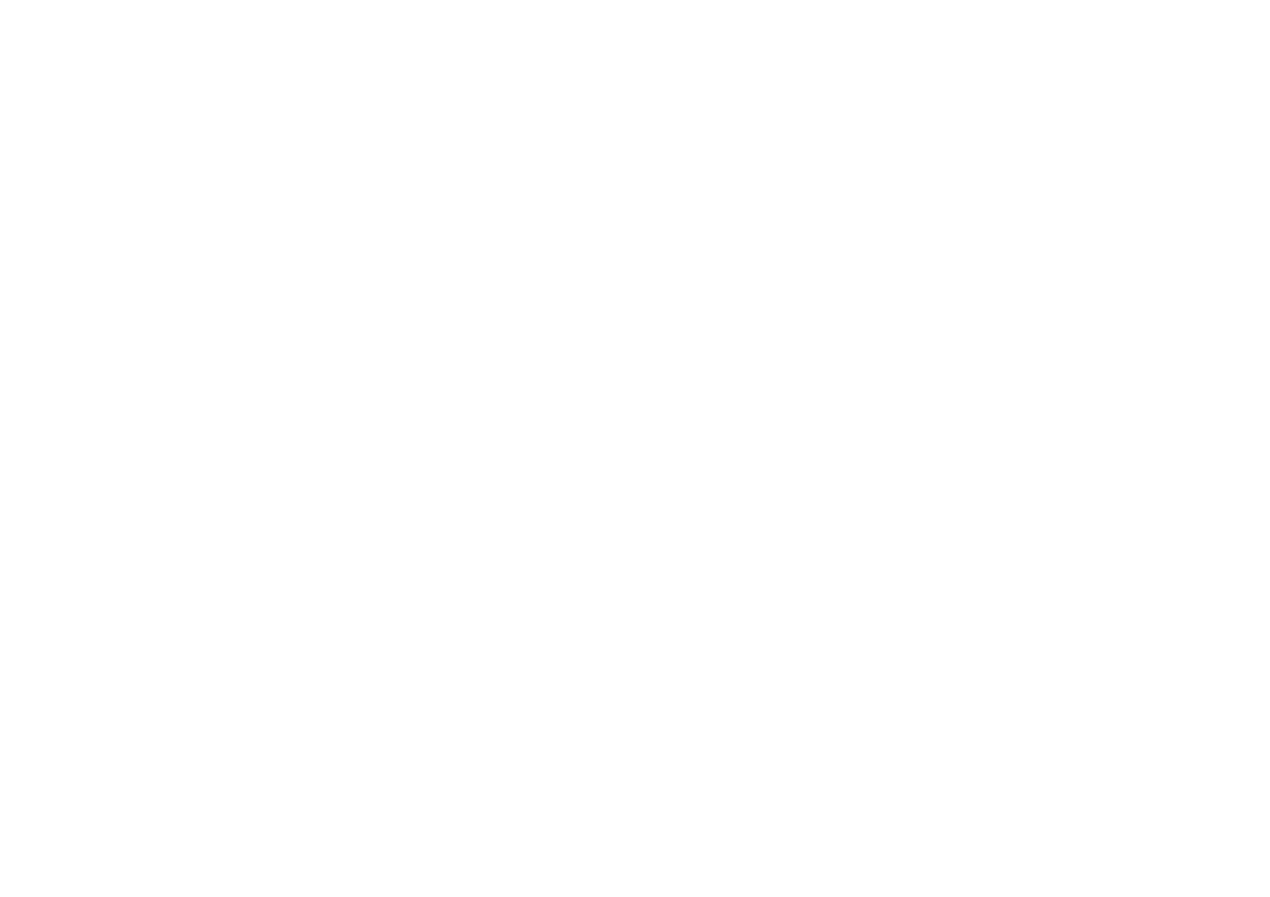 scroll, scrollTop: 0, scrollLeft: 0, axis: both 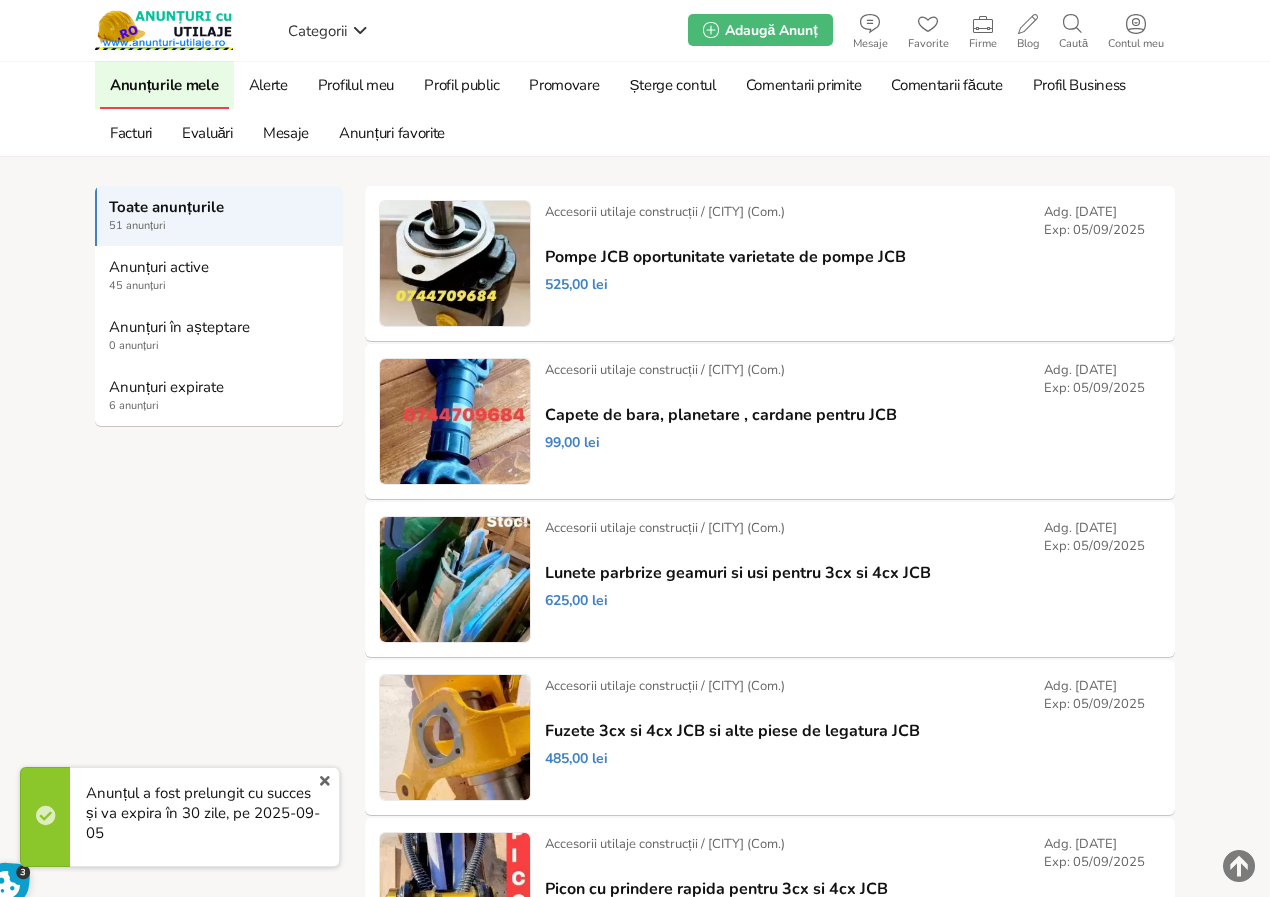click on "Anunțuri expirate" at bounding box center [220, 387] 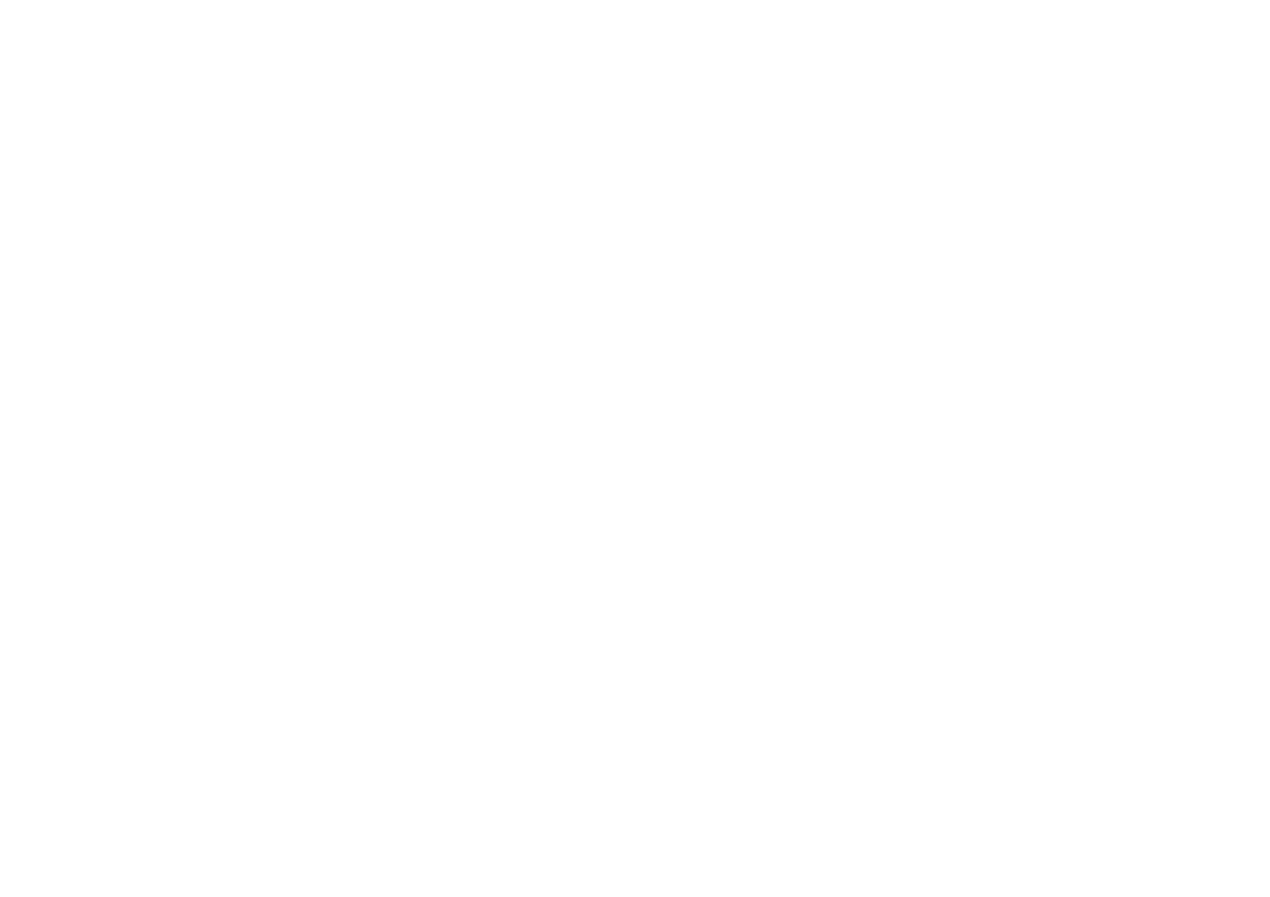 scroll, scrollTop: 0, scrollLeft: 0, axis: both 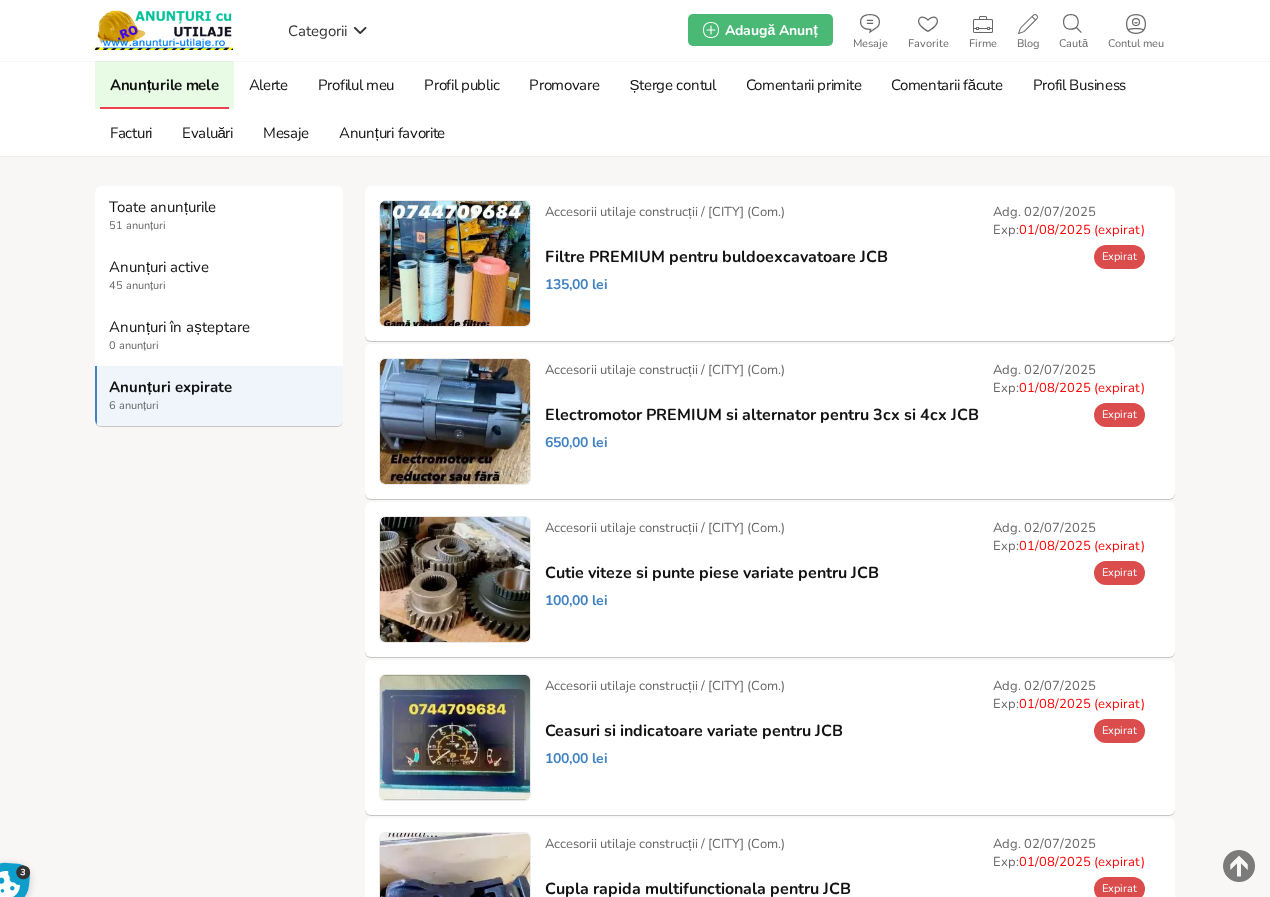 click on "Prelungește" at bounding box center (0, 0) 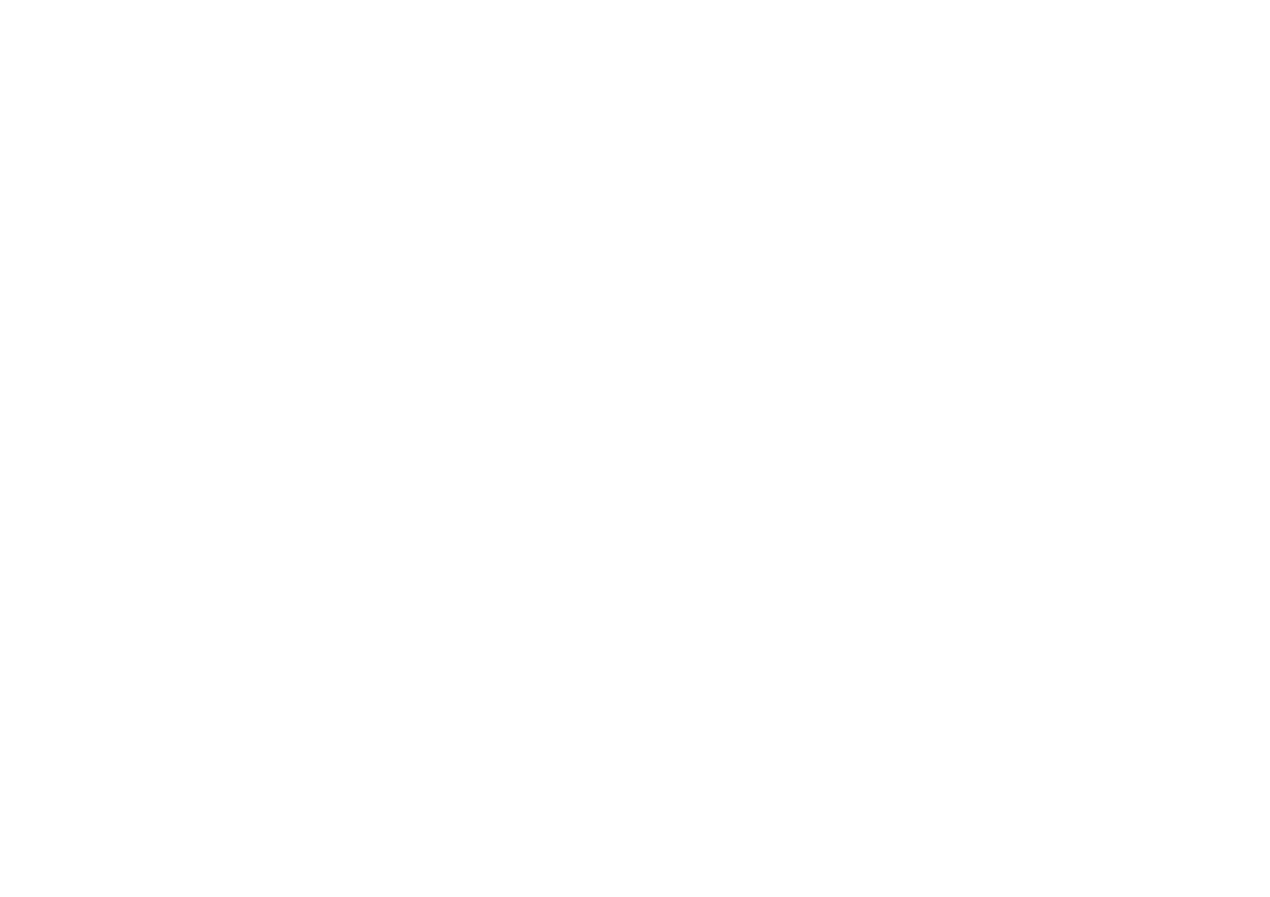 scroll, scrollTop: 0, scrollLeft: 0, axis: both 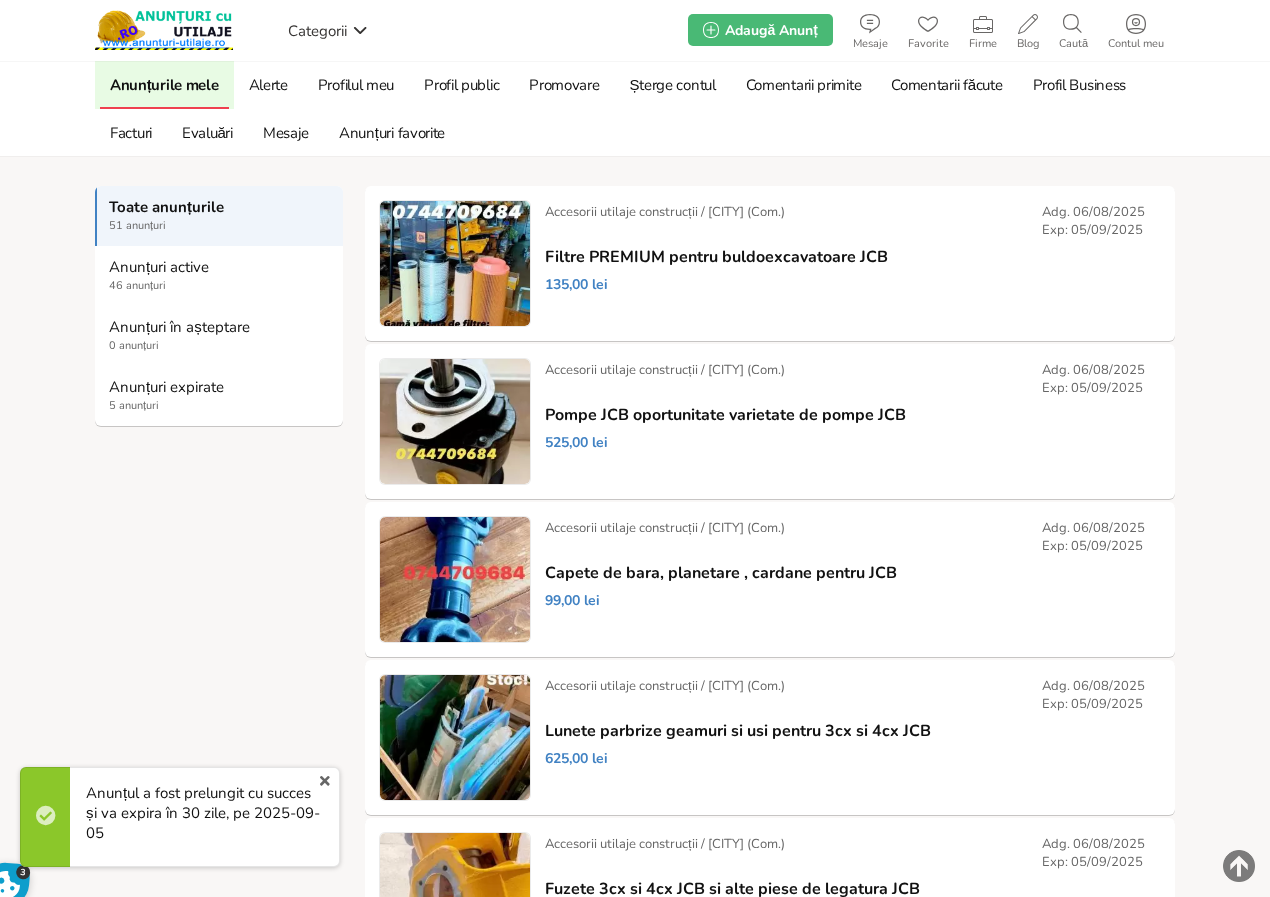 click on "Anunțuri expirate" at bounding box center (220, 387) 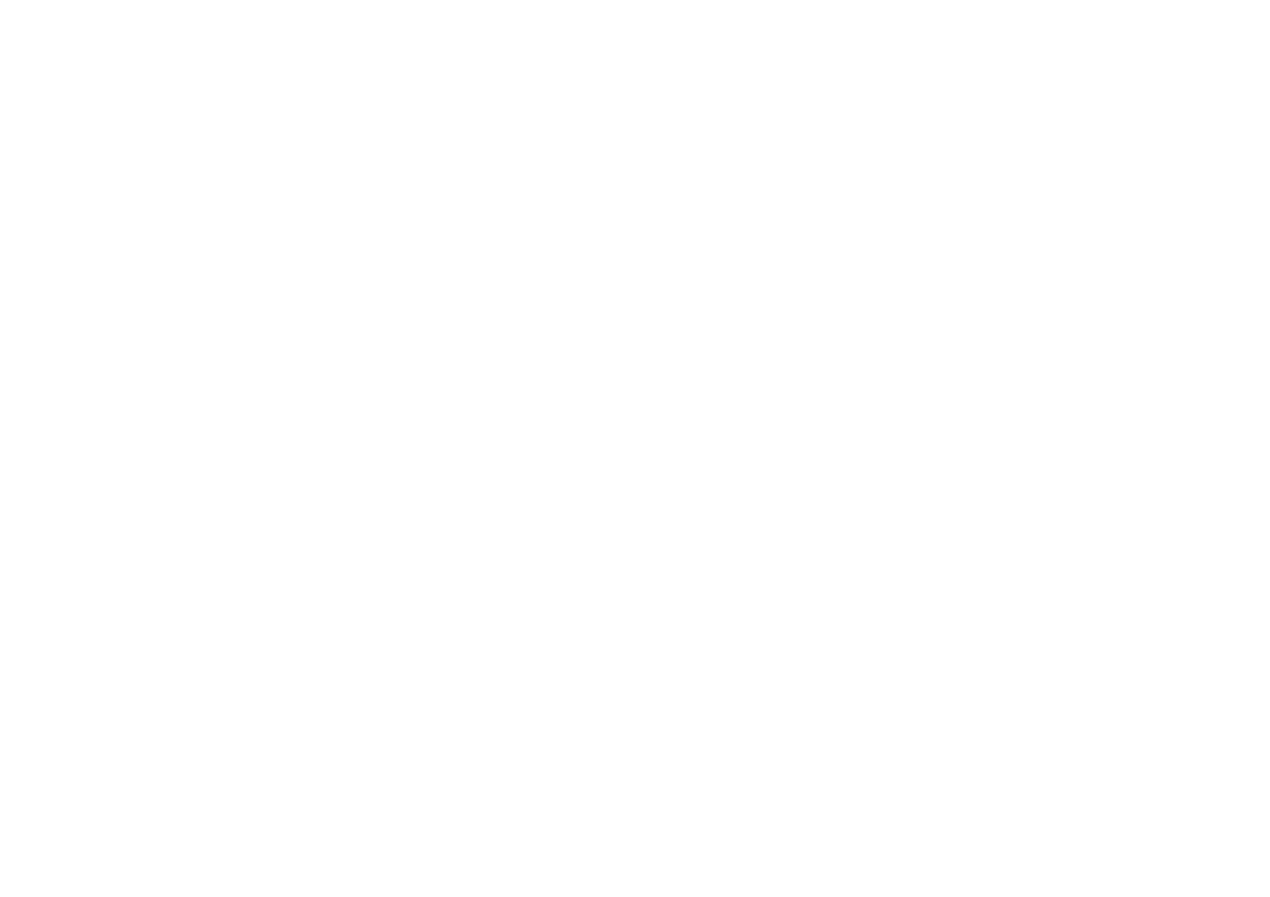 scroll, scrollTop: 0, scrollLeft: 0, axis: both 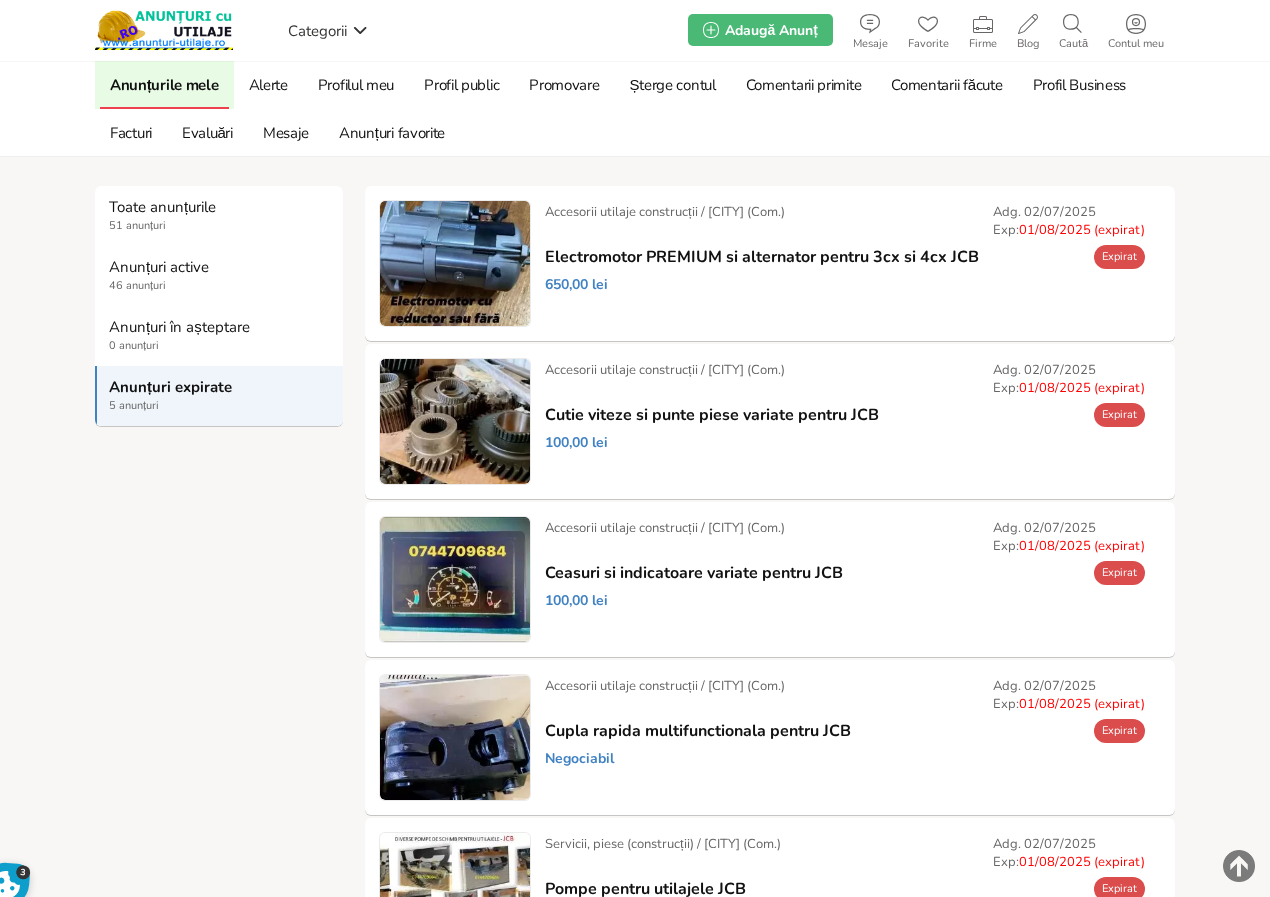 click on "Prelungește" at bounding box center (0, 0) 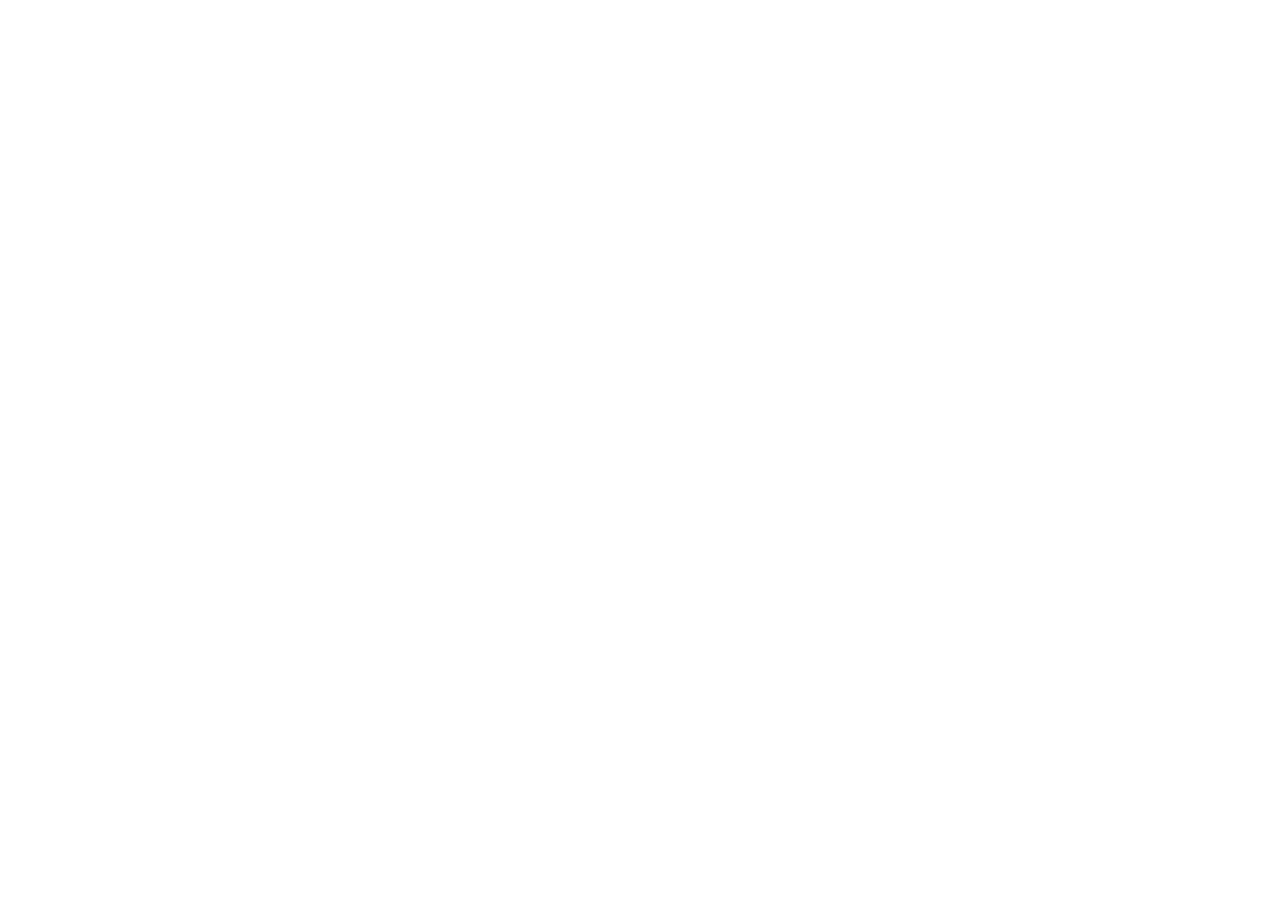 scroll, scrollTop: 0, scrollLeft: 0, axis: both 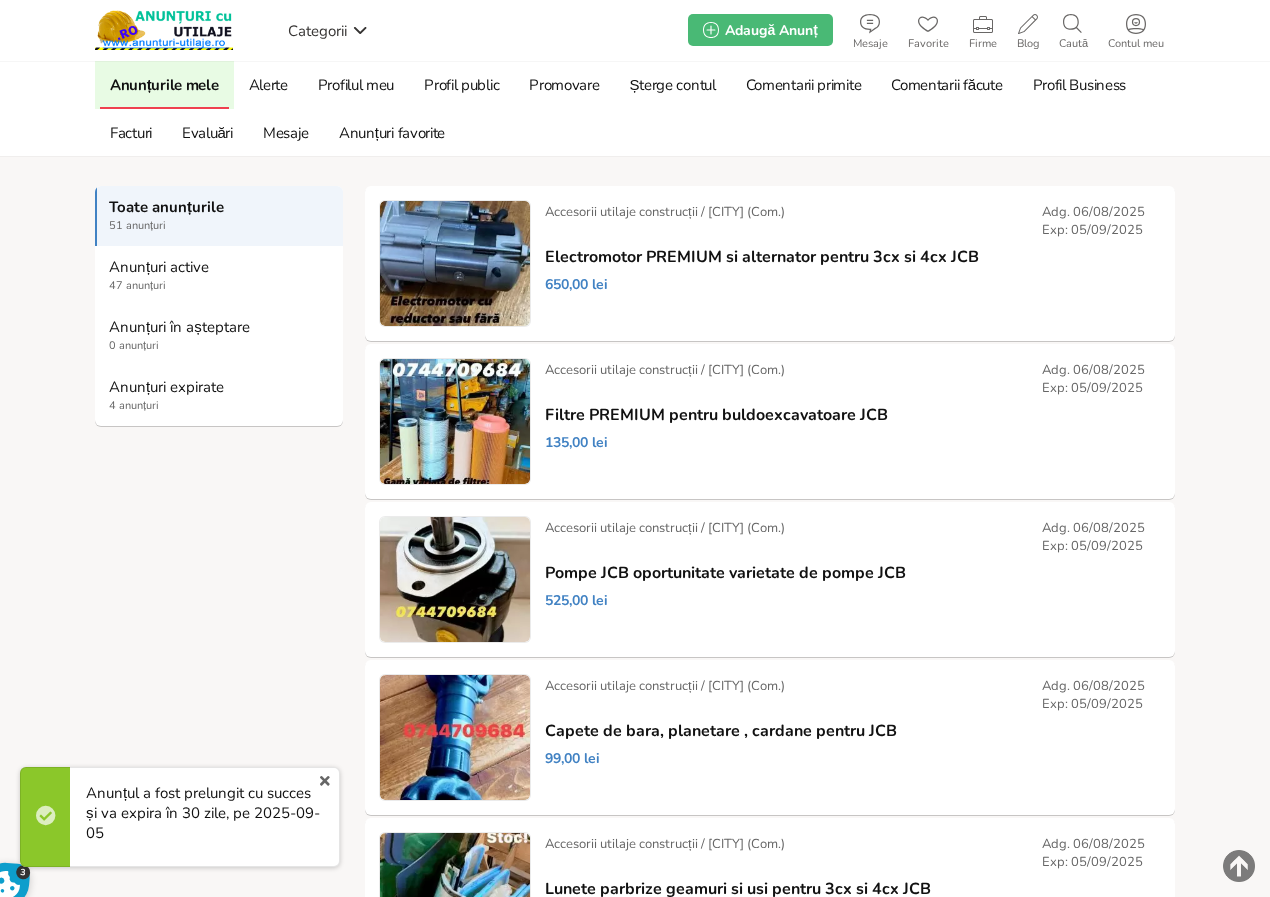 click on "Anunțuri expirate" at bounding box center [220, 387] 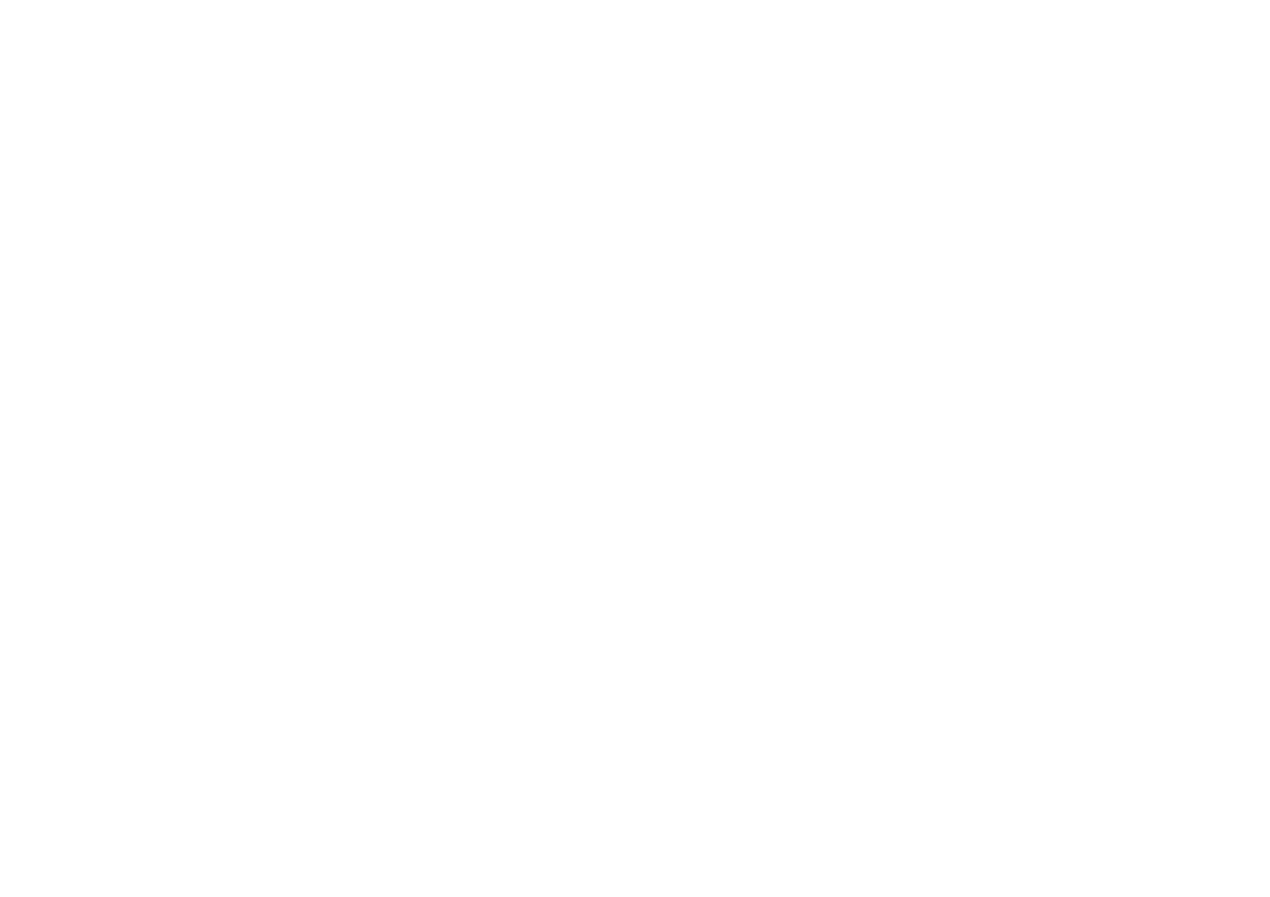 scroll, scrollTop: 0, scrollLeft: 0, axis: both 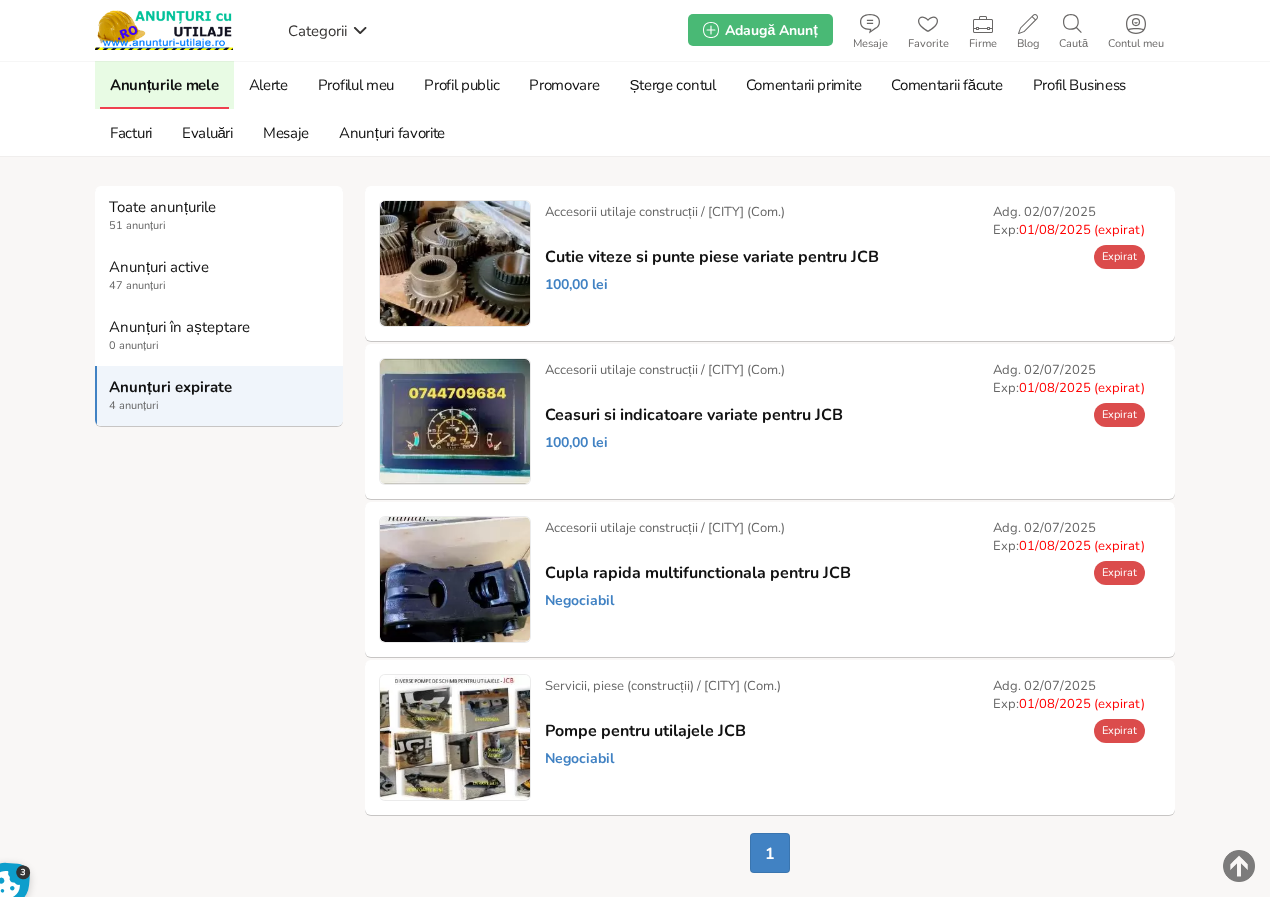 click on "Prelungește" at bounding box center [0, 0] 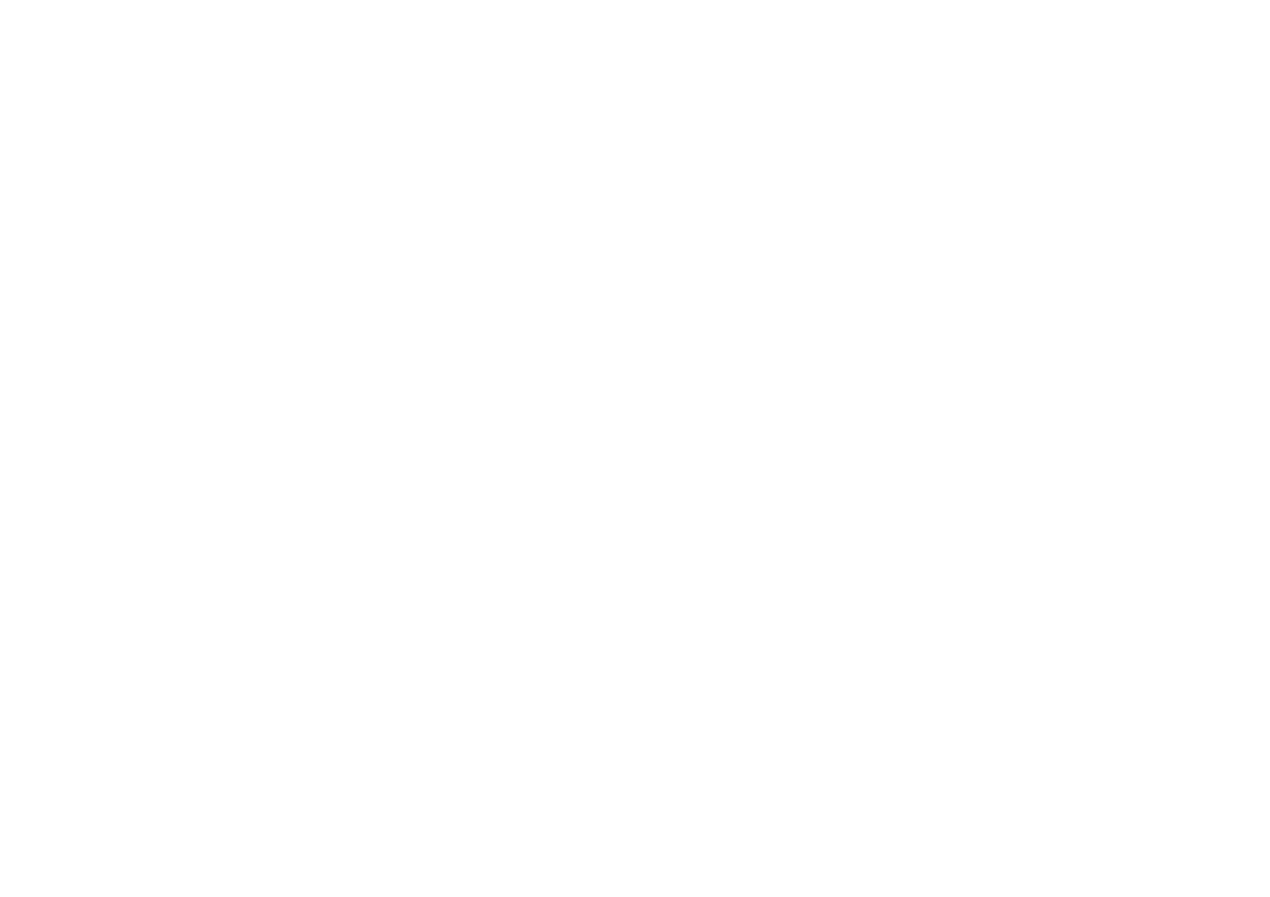 scroll, scrollTop: 0, scrollLeft: 0, axis: both 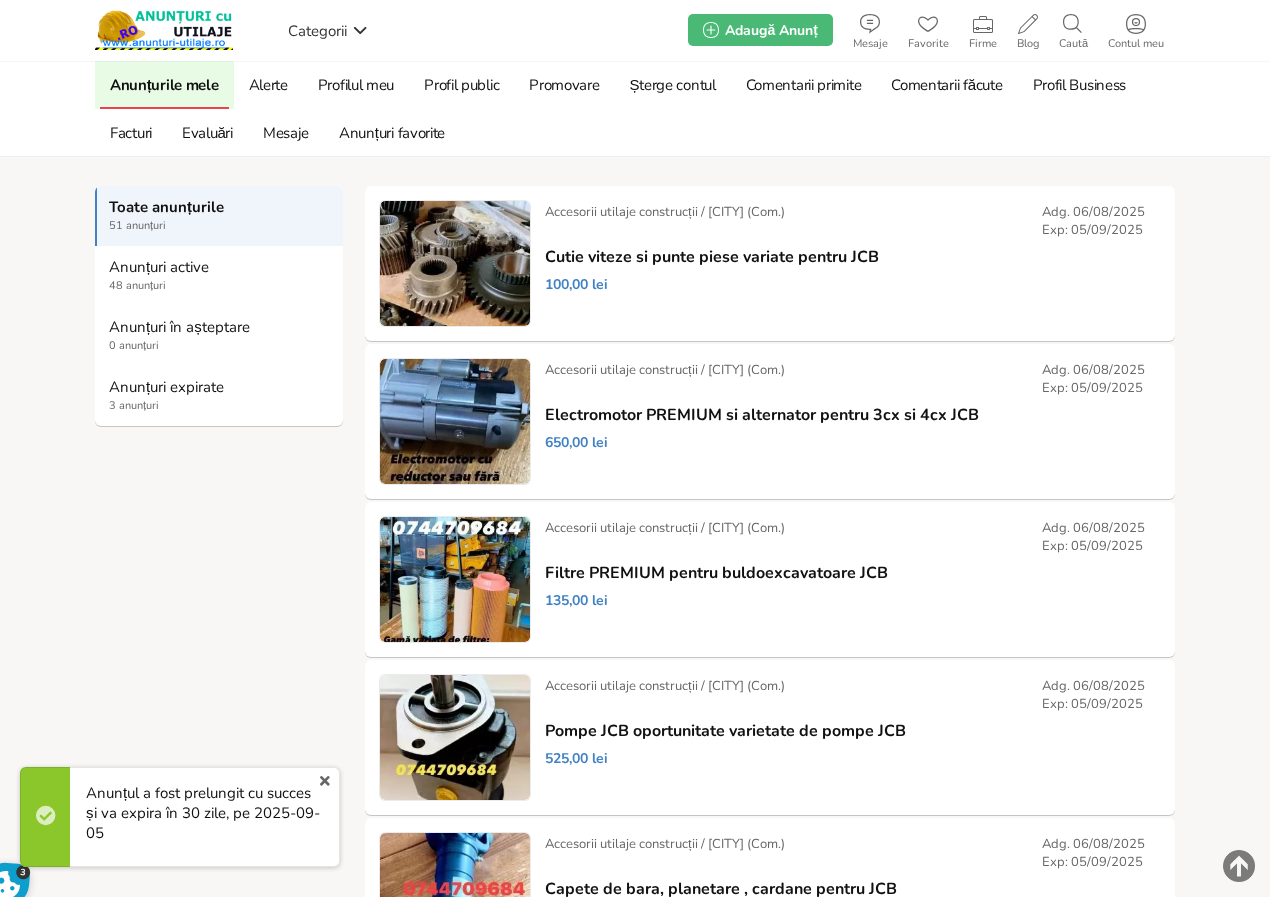 click on "Anunțuri expirate" at bounding box center [220, 387] 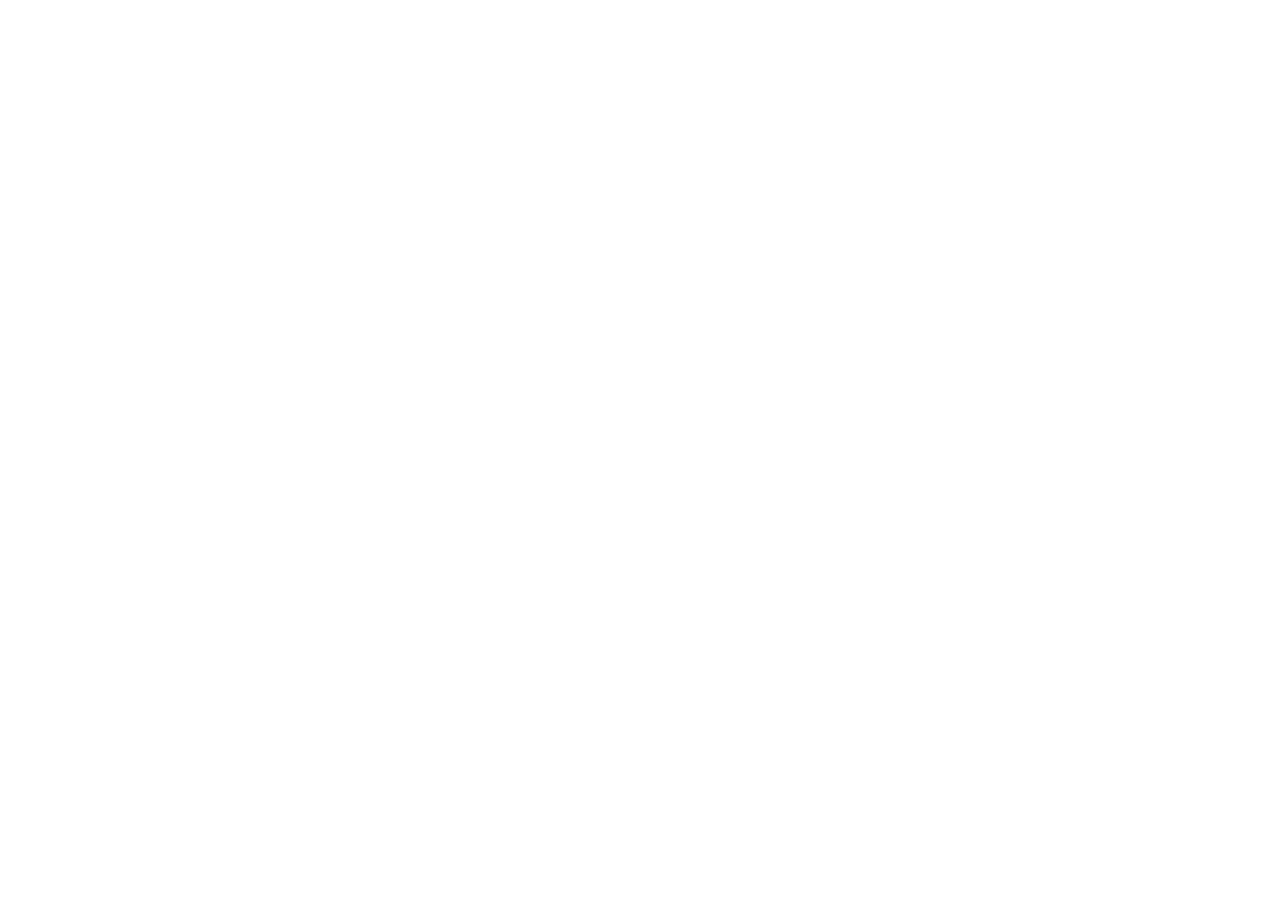 scroll, scrollTop: 0, scrollLeft: 0, axis: both 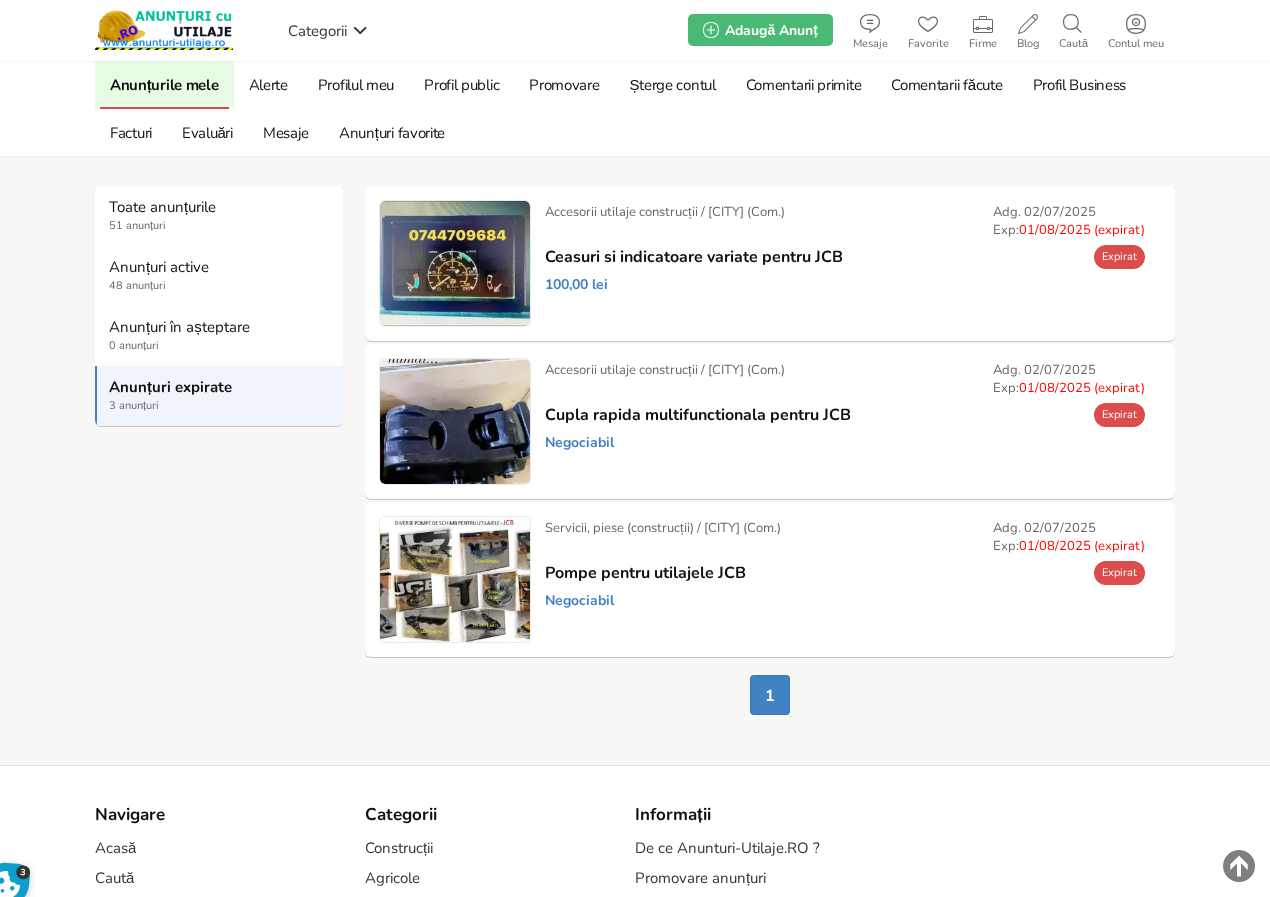 click on "Prelungește" at bounding box center (0, 0) 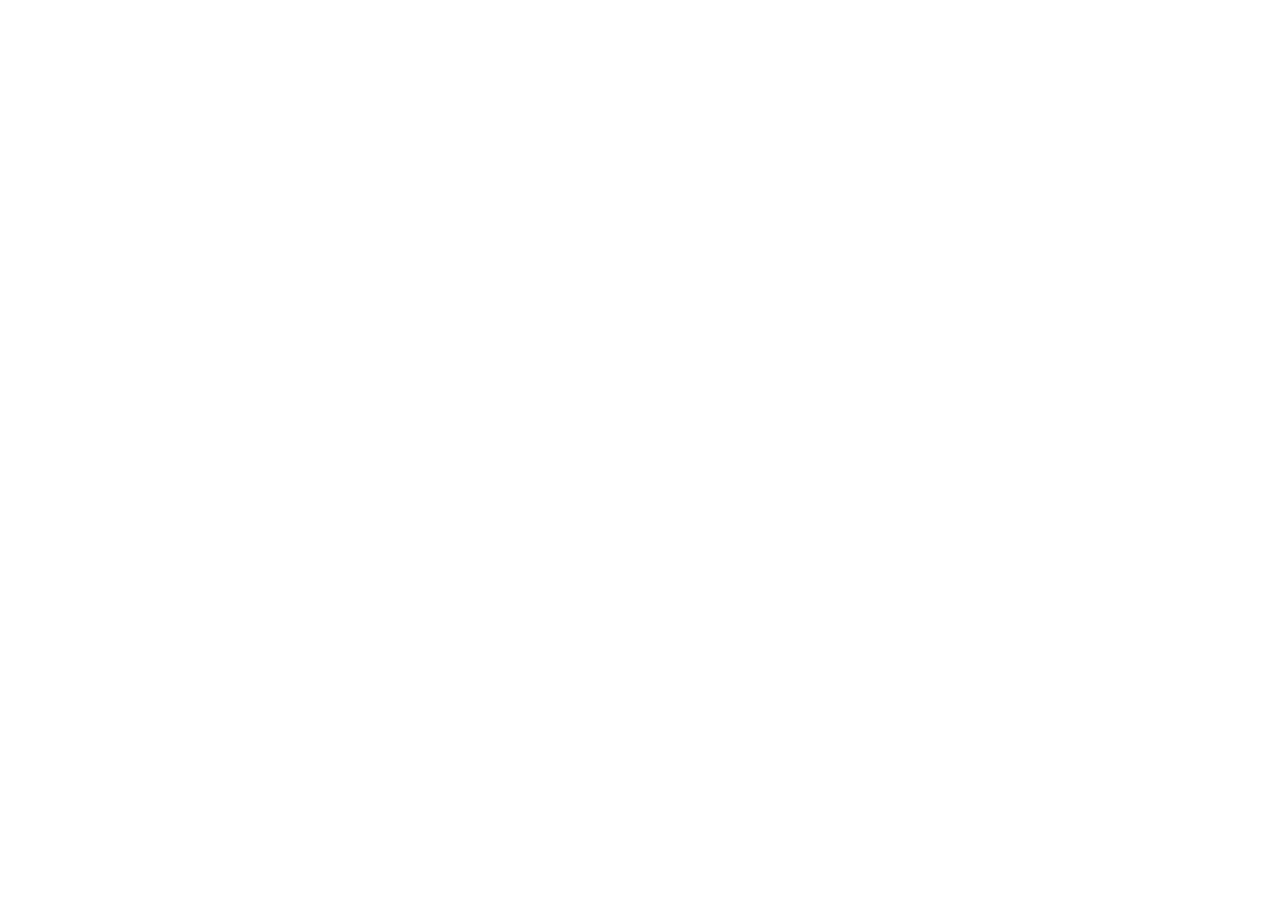 scroll, scrollTop: 0, scrollLeft: 0, axis: both 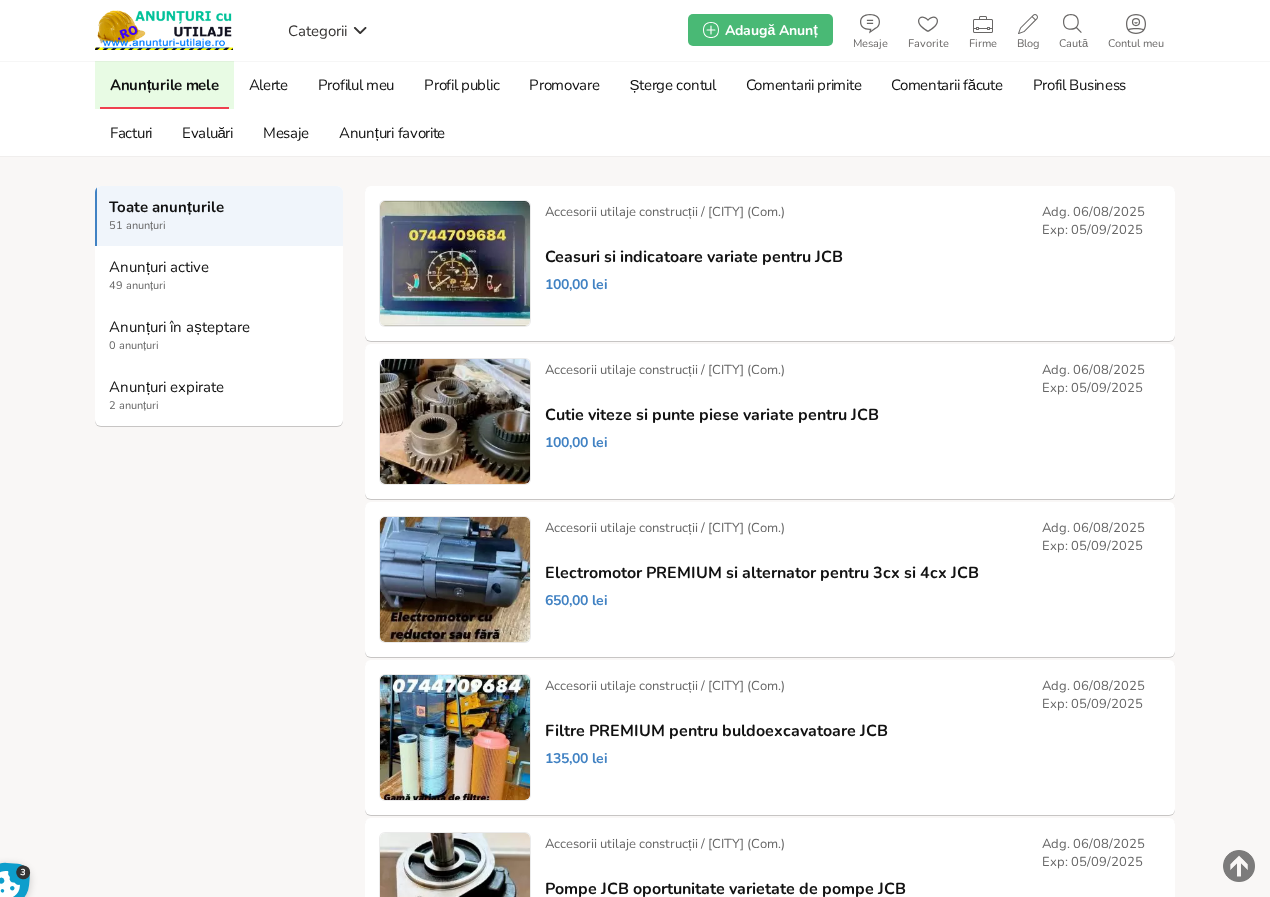 click on "Anunțuri expirate" at bounding box center [220, 387] 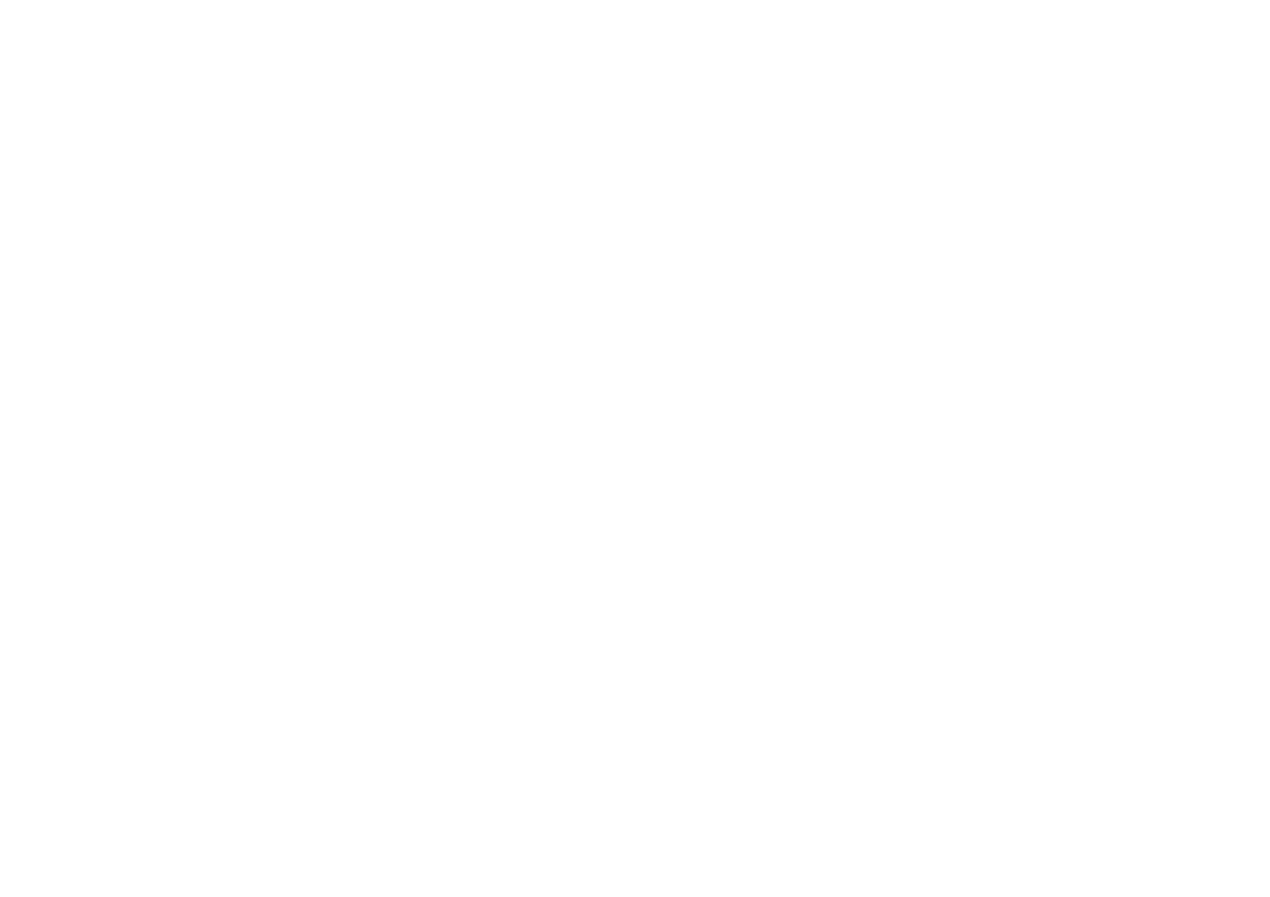scroll, scrollTop: 0, scrollLeft: 0, axis: both 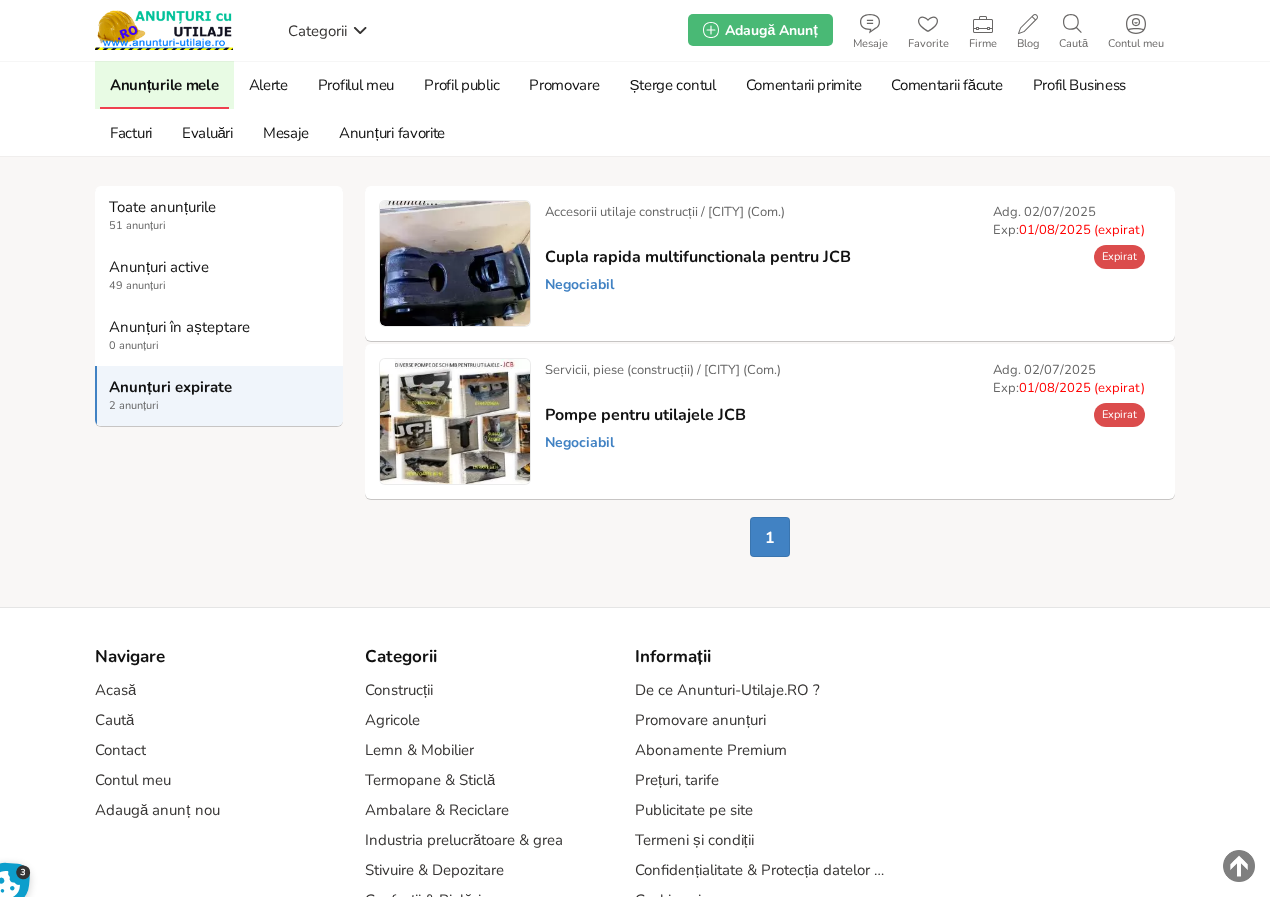 click on "Prelungește" at bounding box center (0, 0) 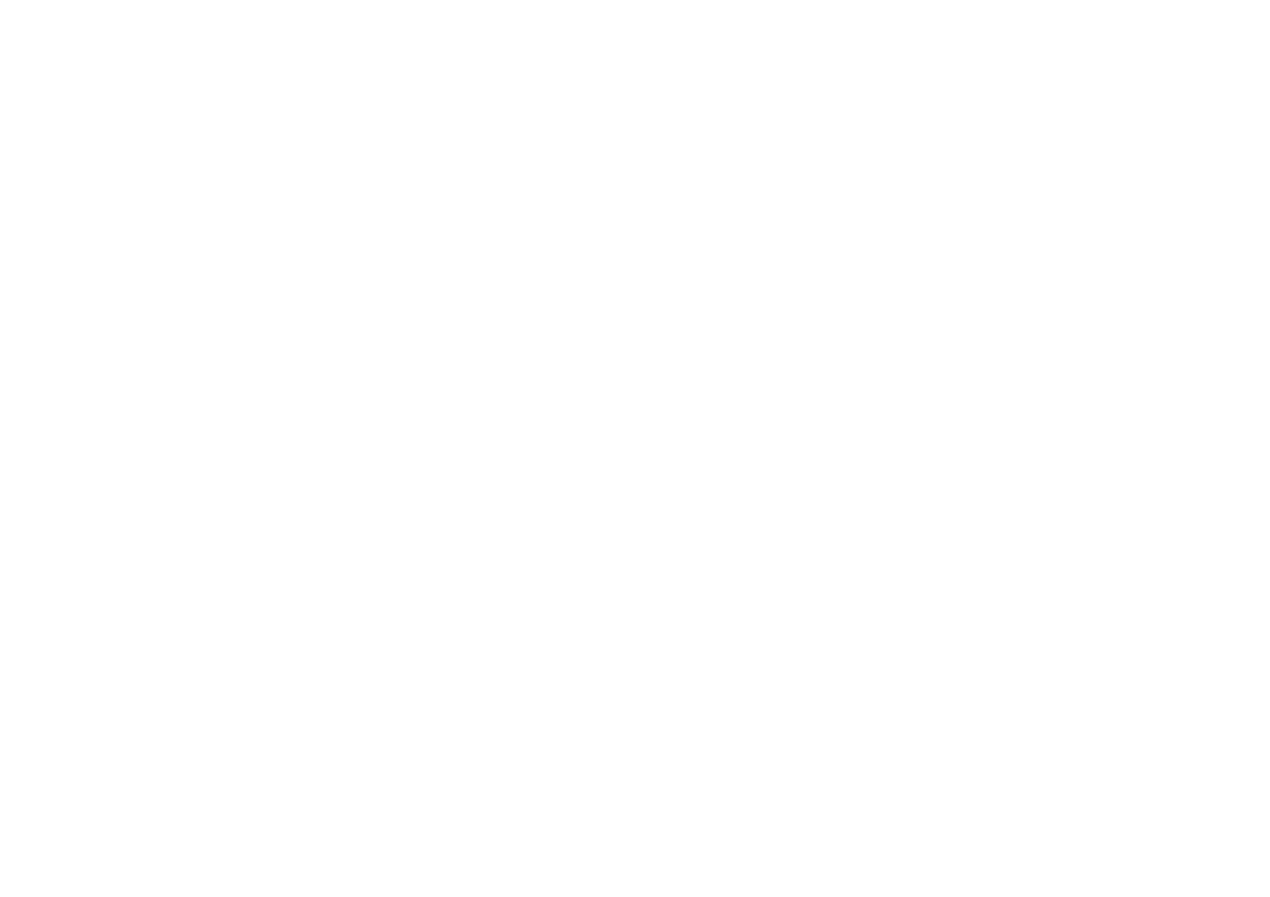 scroll, scrollTop: 0, scrollLeft: 0, axis: both 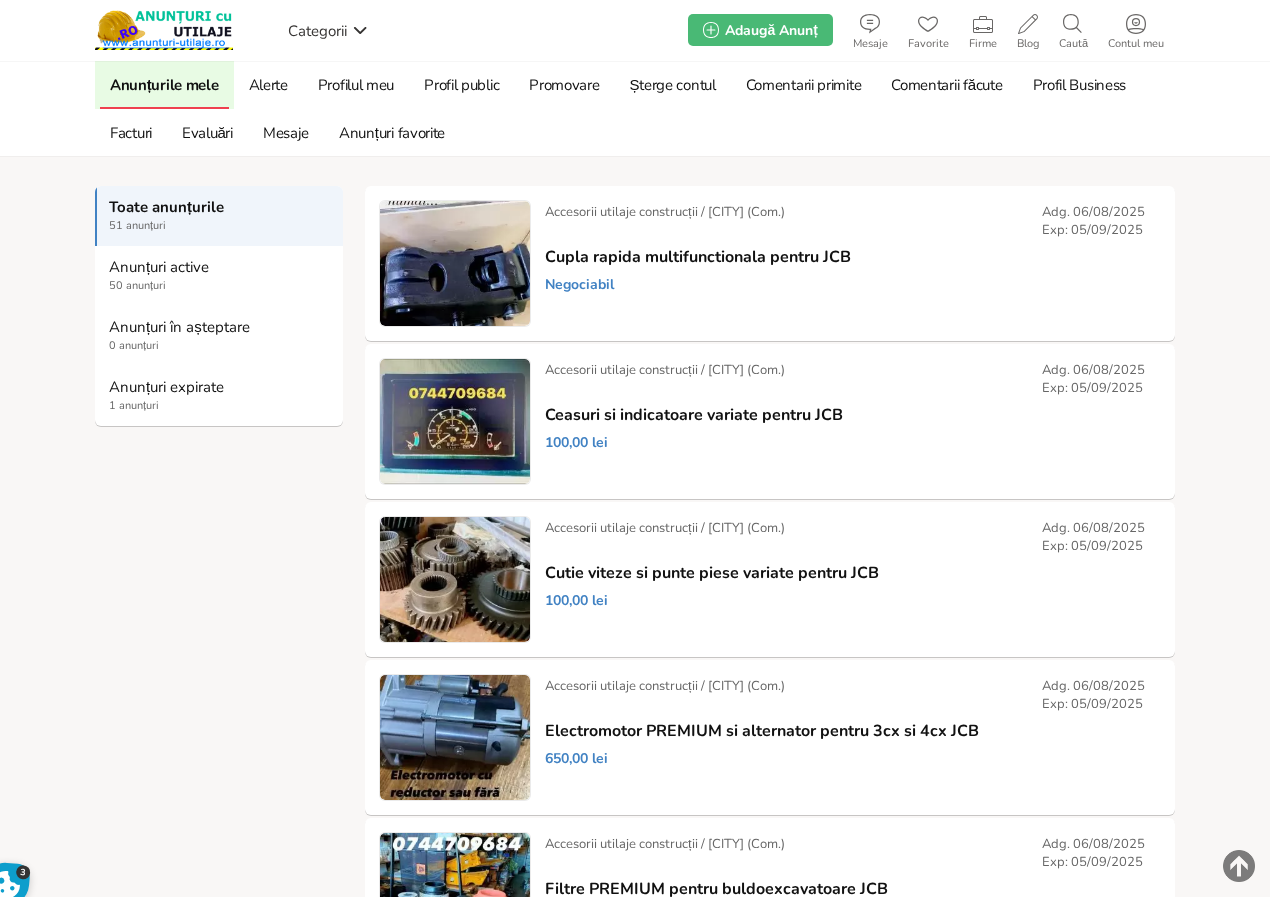 click on "Anunturi-Utilaje.RO
>  Cont
>  Anunțurile mele
Anunțurile mele Alerte Profilul meu Profil public  Promovare  Șterge contul Comentarii primite Comentarii făcute  Profil Business  Facturi  Evaluări  Mesaje 0 Anunțuri favorite
Toate anunțurile
51 anunțuri
Anunțuri active
50 anunțuri
Anunțuri în așteptare
0 anunțuri
Anunțuri expirate
1 anunțuri
Adg. [DATE]   Exp: [DATE]
Negociabil / / /" at bounding box center (635, 2072) 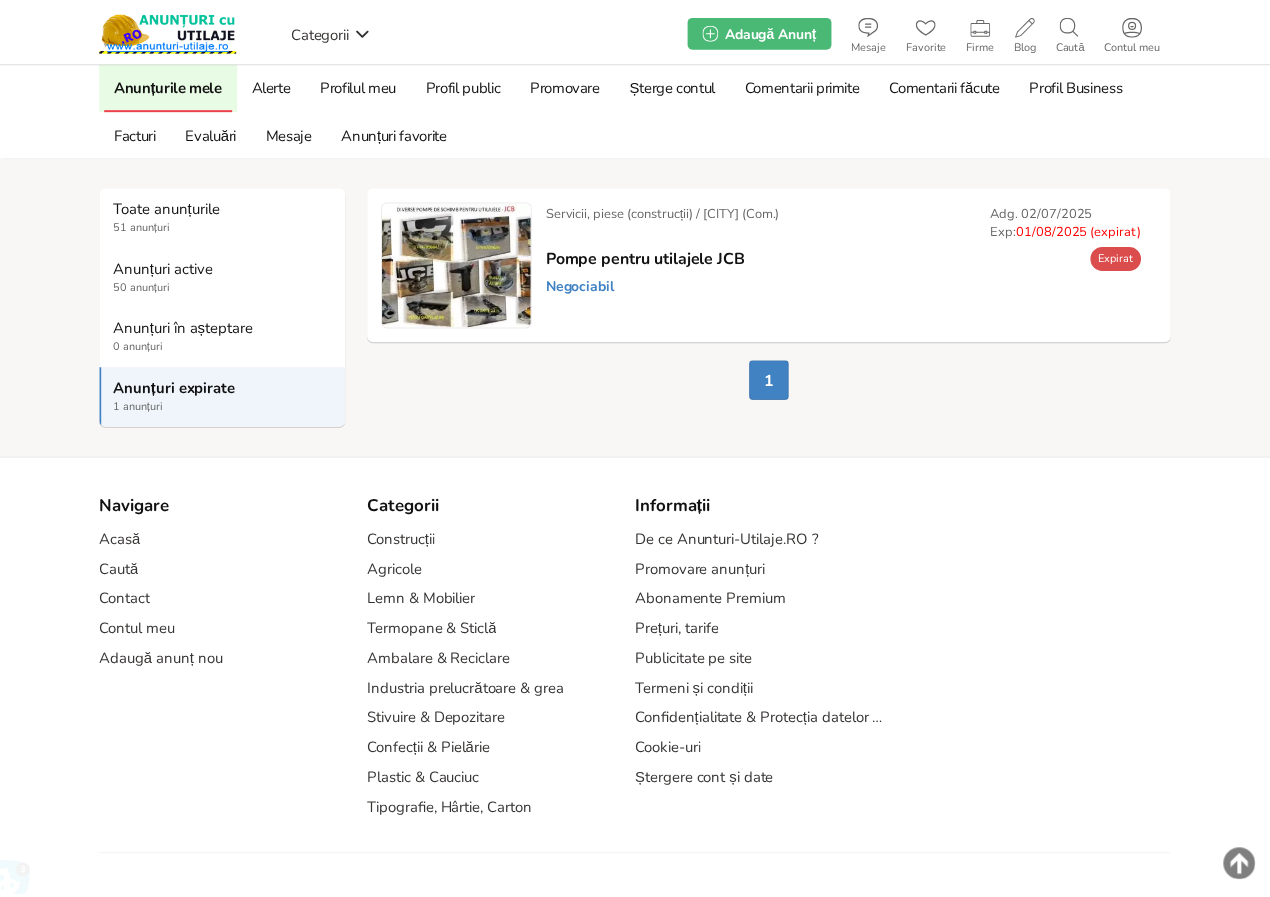 scroll, scrollTop: 0, scrollLeft: 0, axis: both 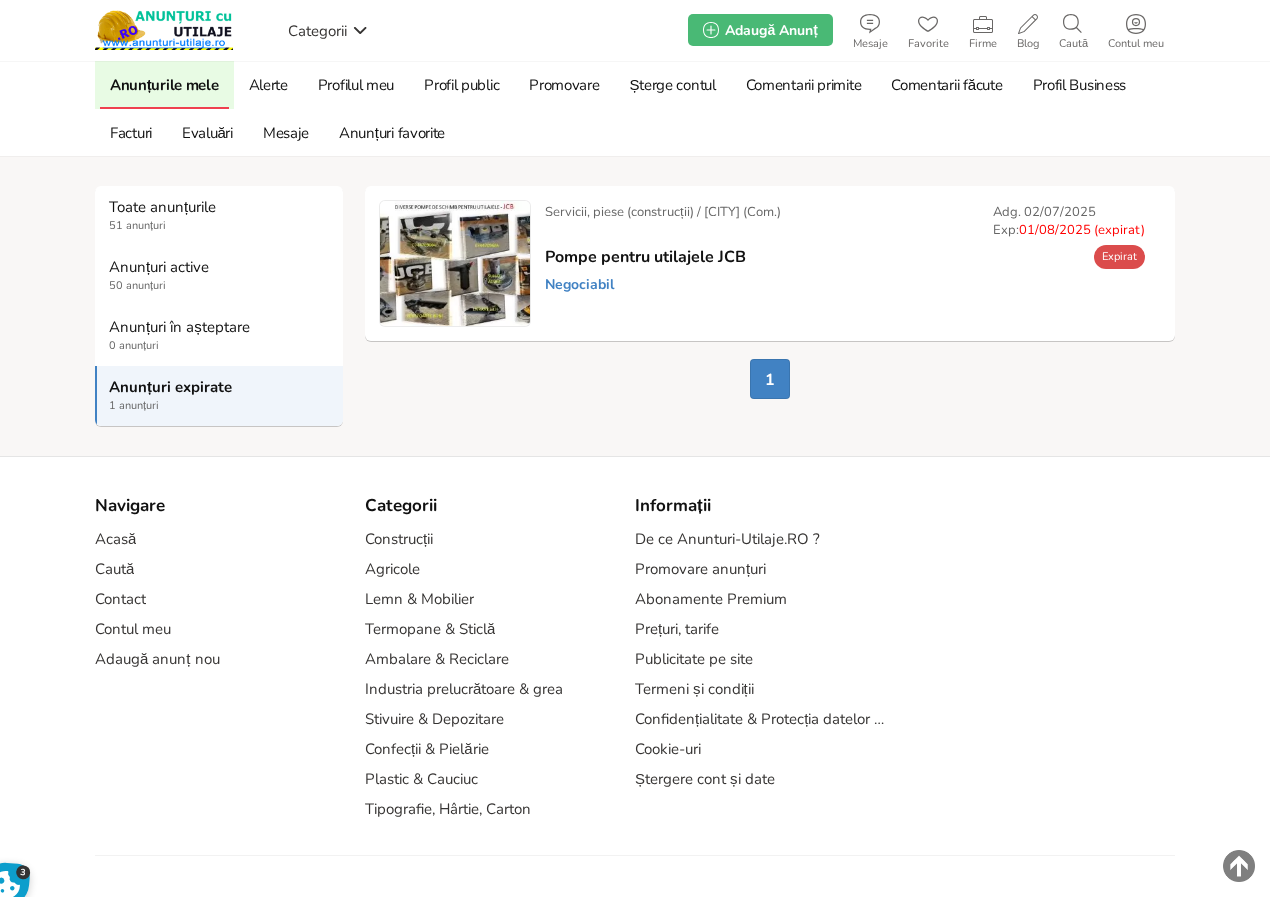 click on "Prelungește" at bounding box center [0, 0] 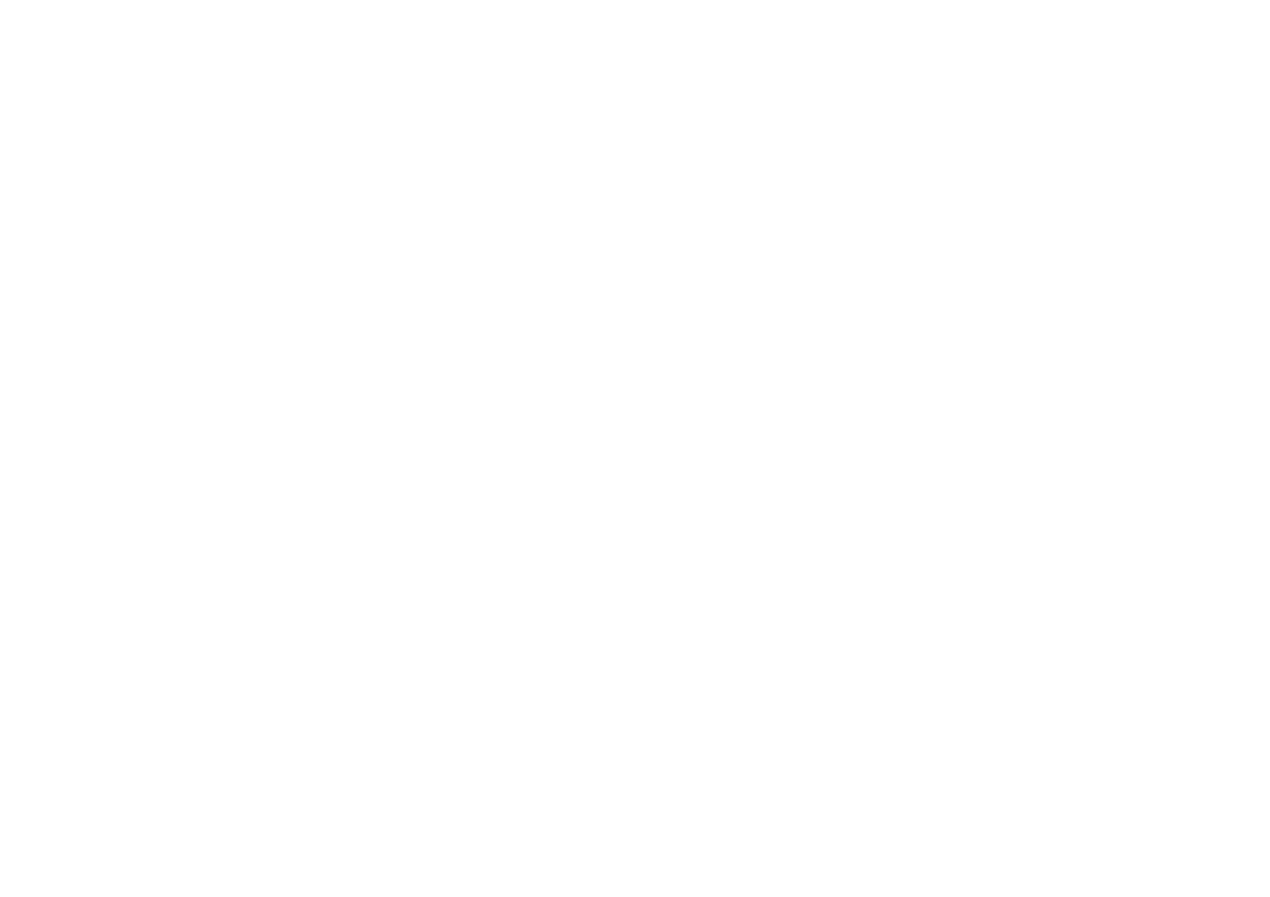 scroll, scrollTop: 0, scrollLeft: 0, axis: both 